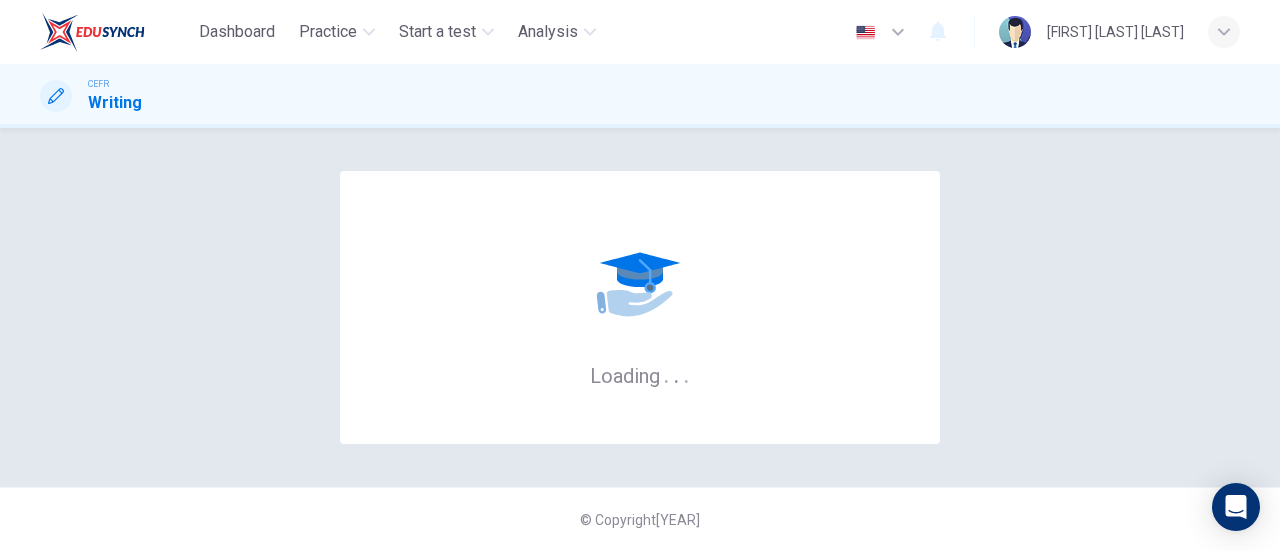 scroll, scrollTop: 0, scrollLeft: 0, axis: both 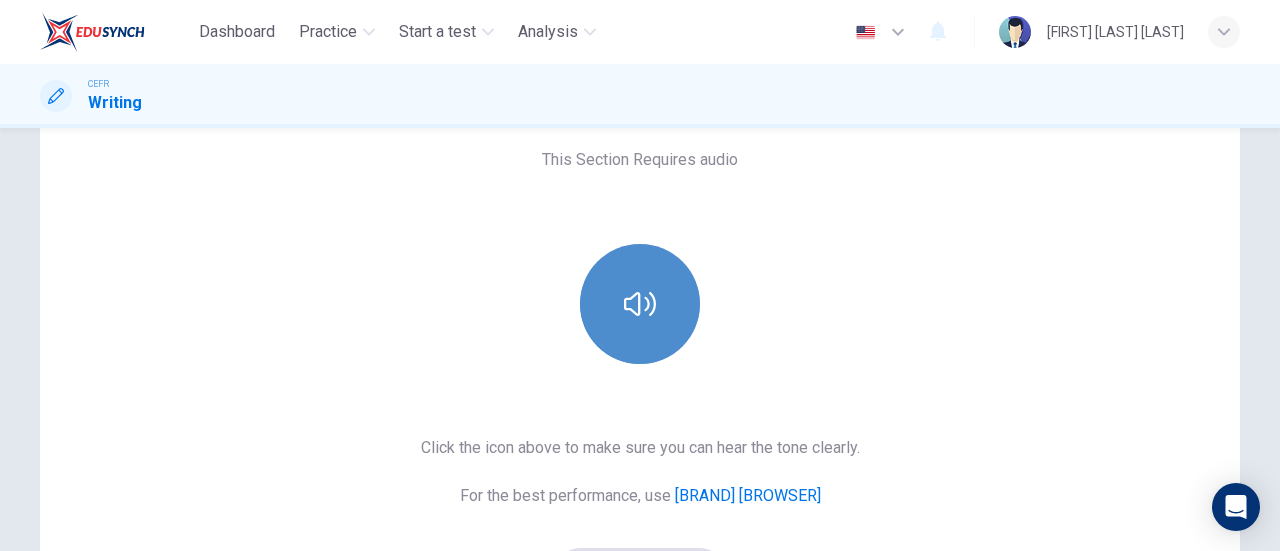 click at bounding box center (640, 304) 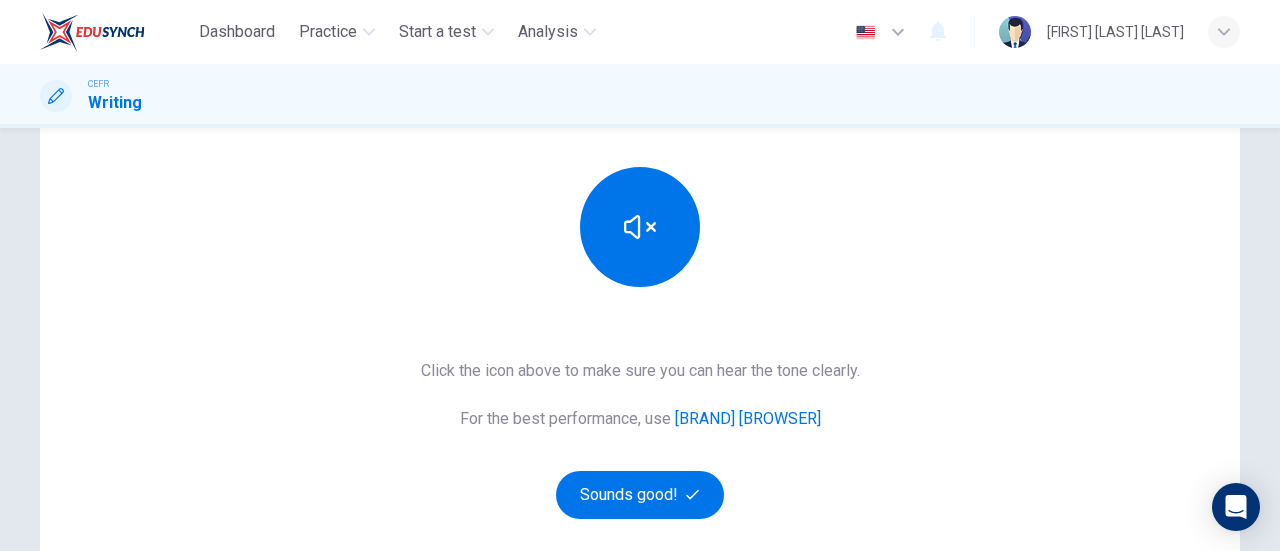 scroll, scrollTop: 230, scrollLeft: 0, axis: vertical 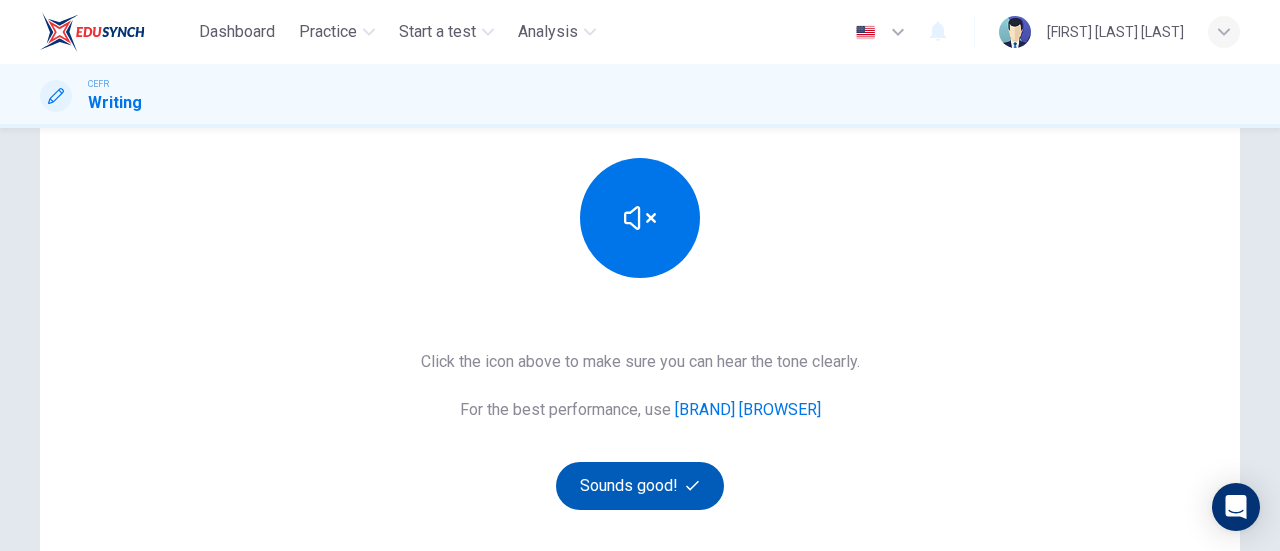 click on "Sounds good!" at bounding box center (640, 486) 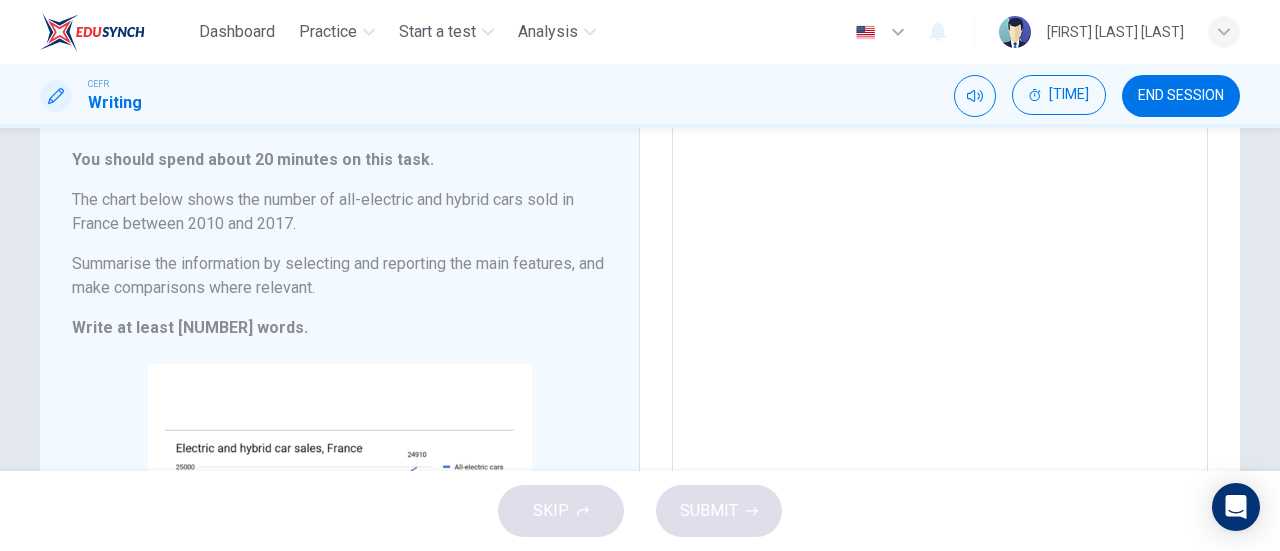 scroll, scrollTop: 118, scrollLeft: 0, axis: vertical 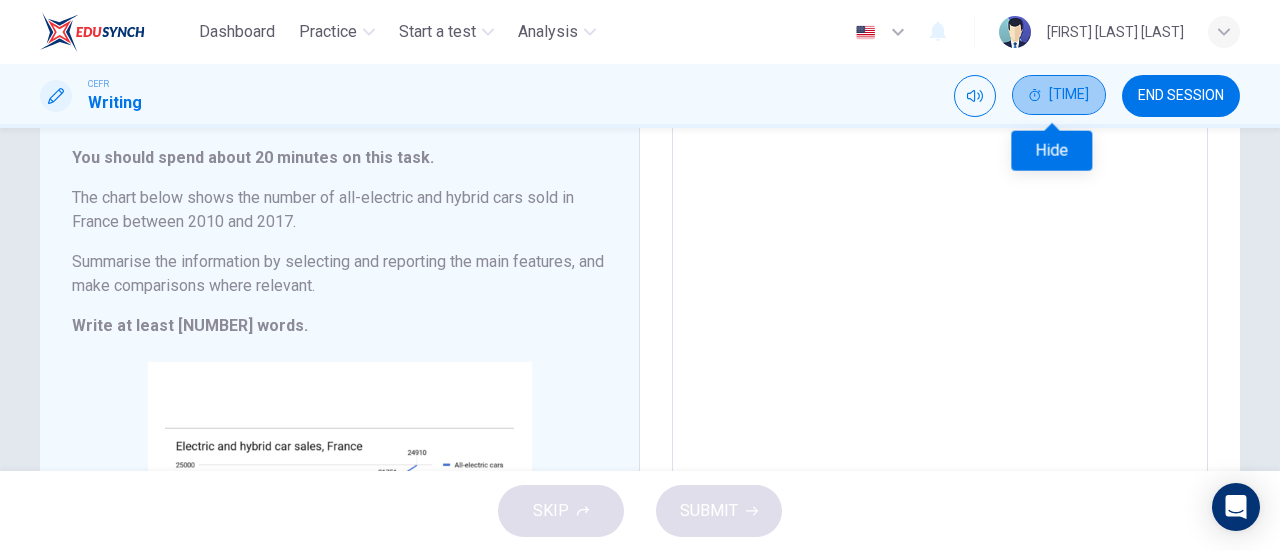 click on "[TIME]" at bounding box center (1069, 95) 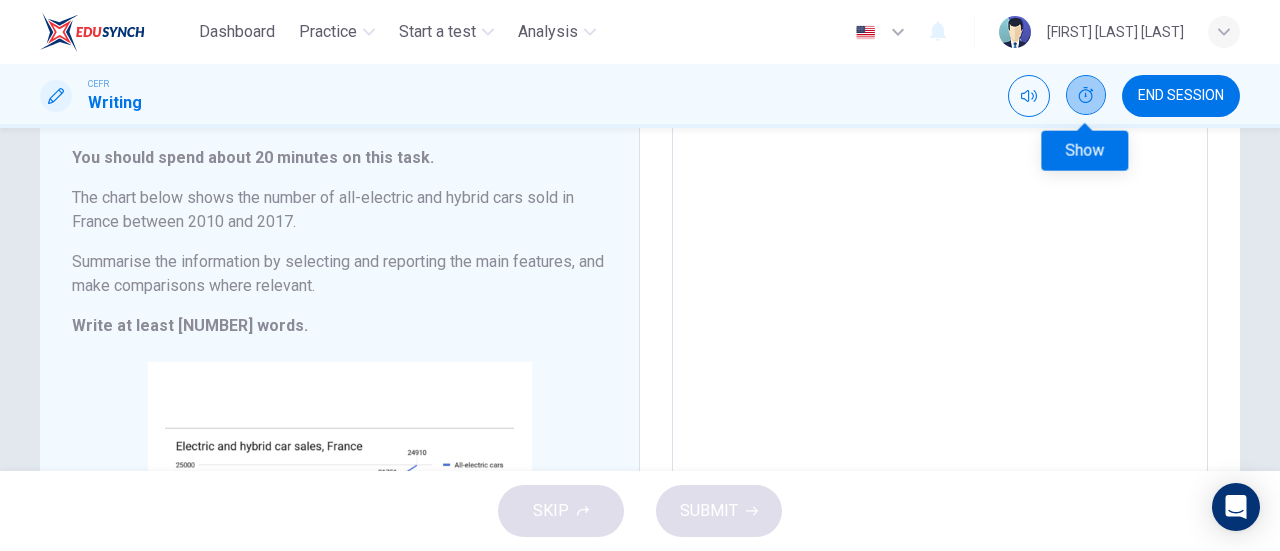 click at bounding box center [1086, 95] 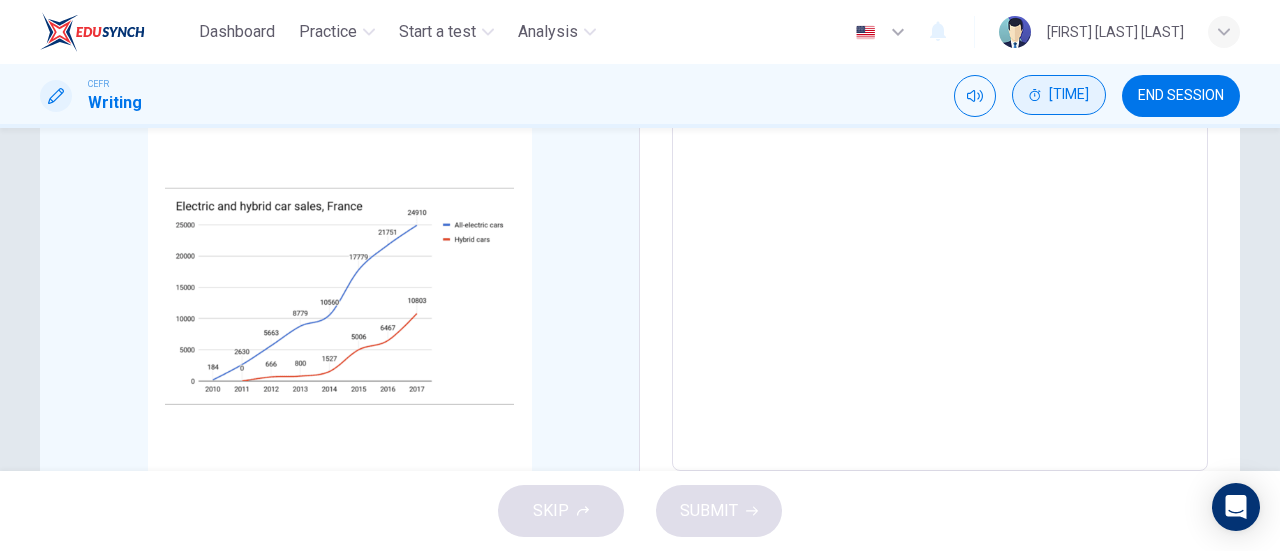 scroll, scrollTop: 362, scrollLeft: 0, axis: vertical 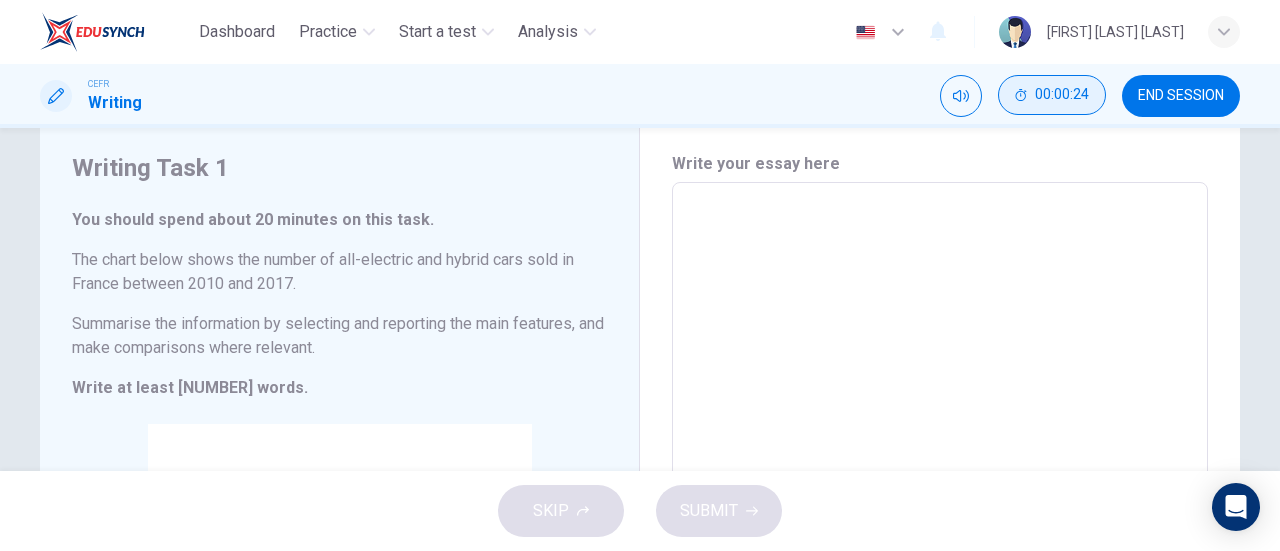 click at bounding box center [940, 478] 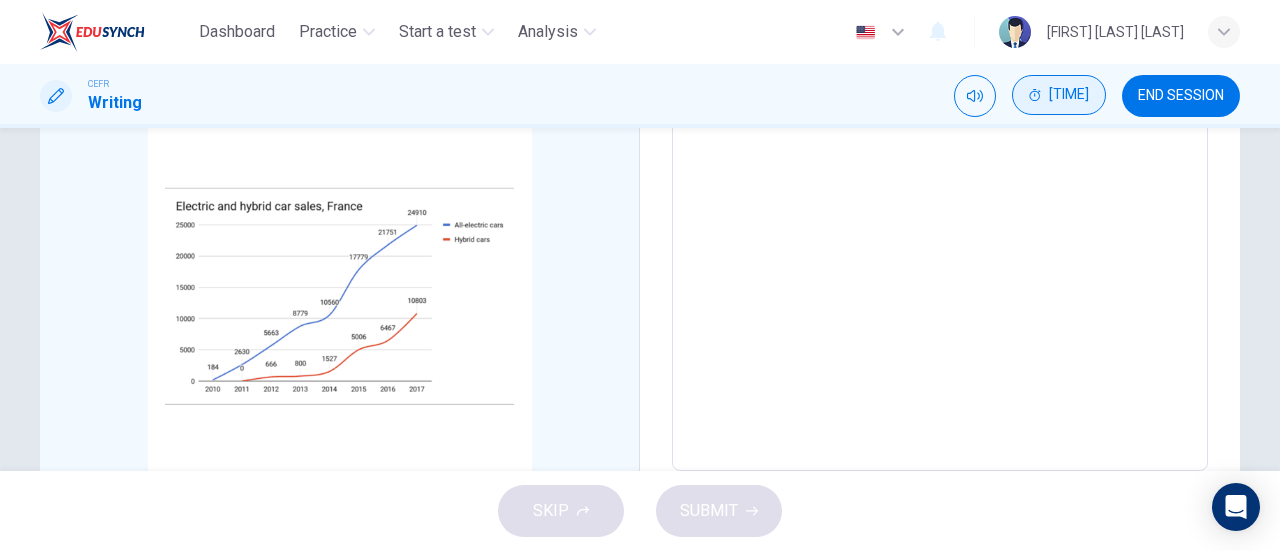 scroll, scrollTop: 398, scrollLeft: 0, axis: vertical 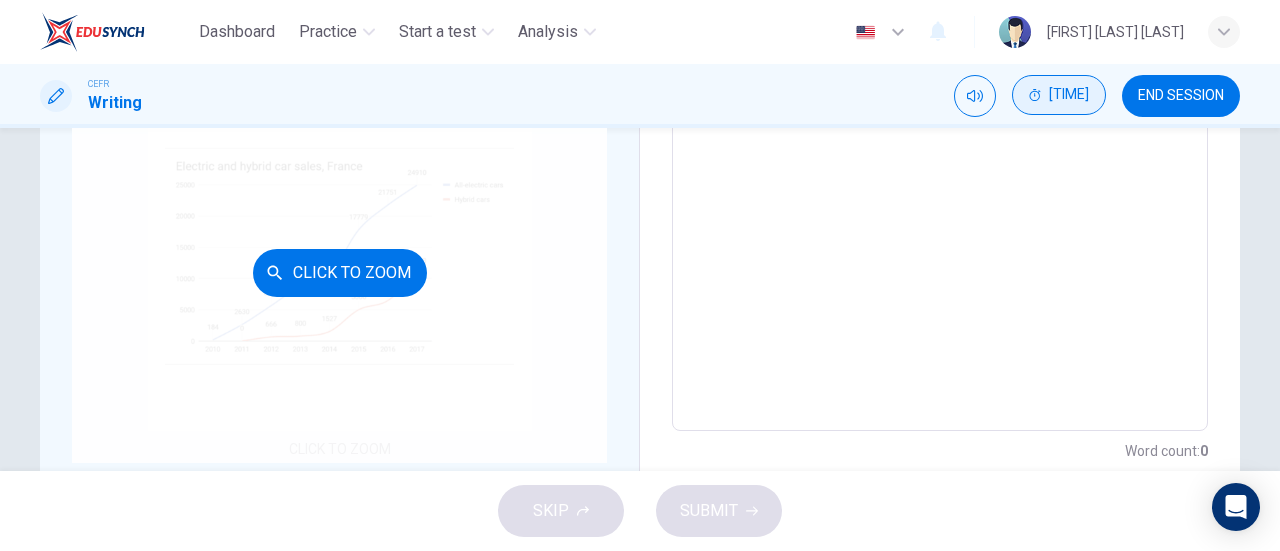 click on "Click to Zoom" at bounding box center [339, 272] 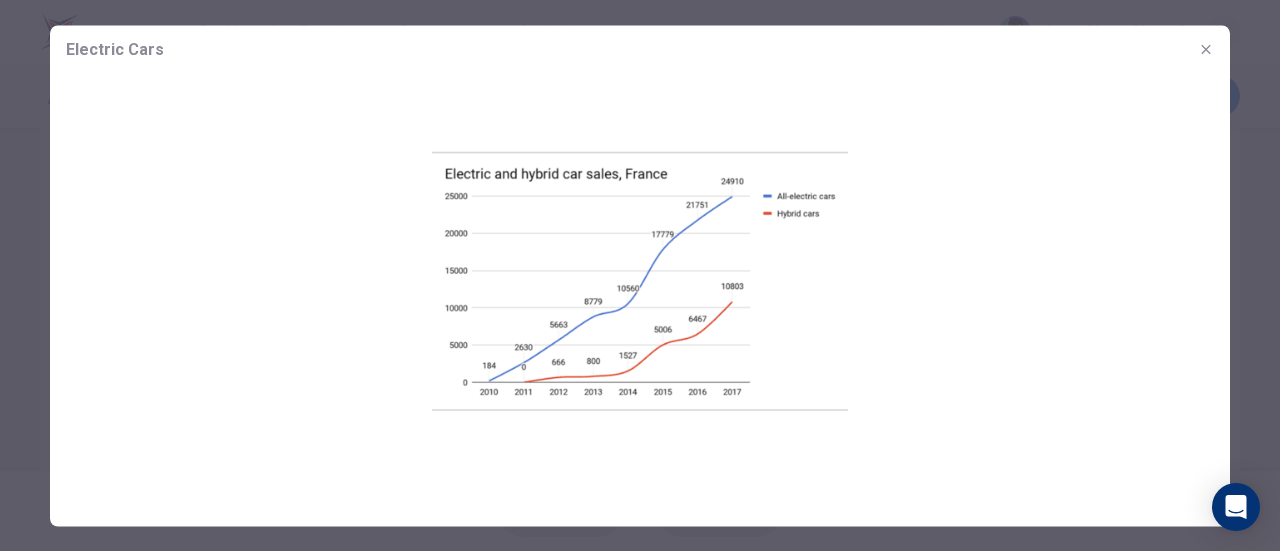 click at bounding box center [640, 281] 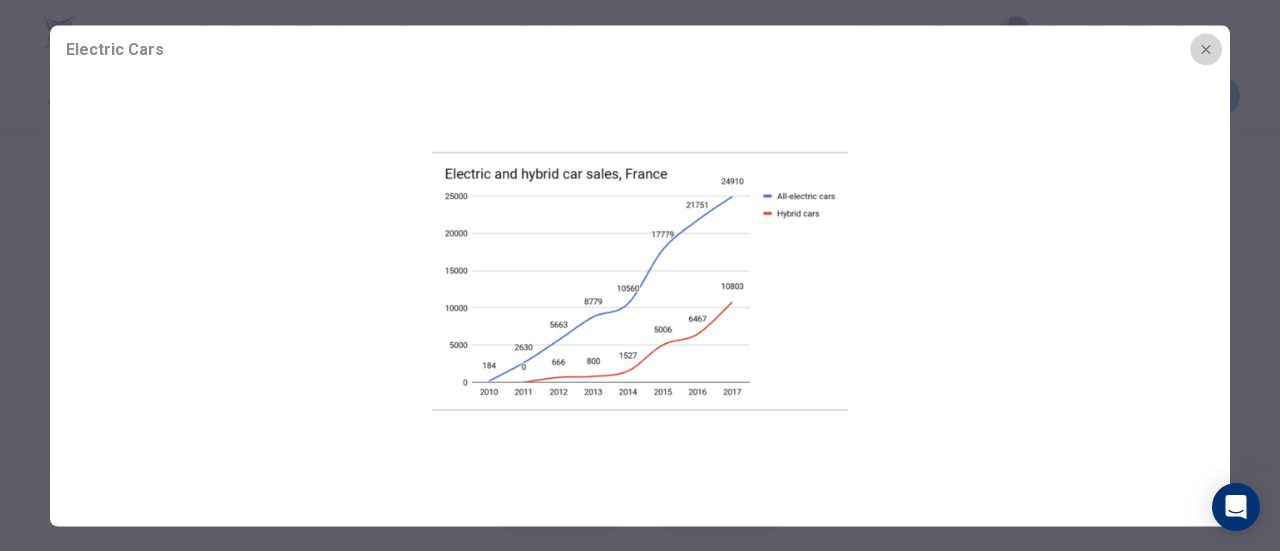 click at bounding box center [1205, 48] 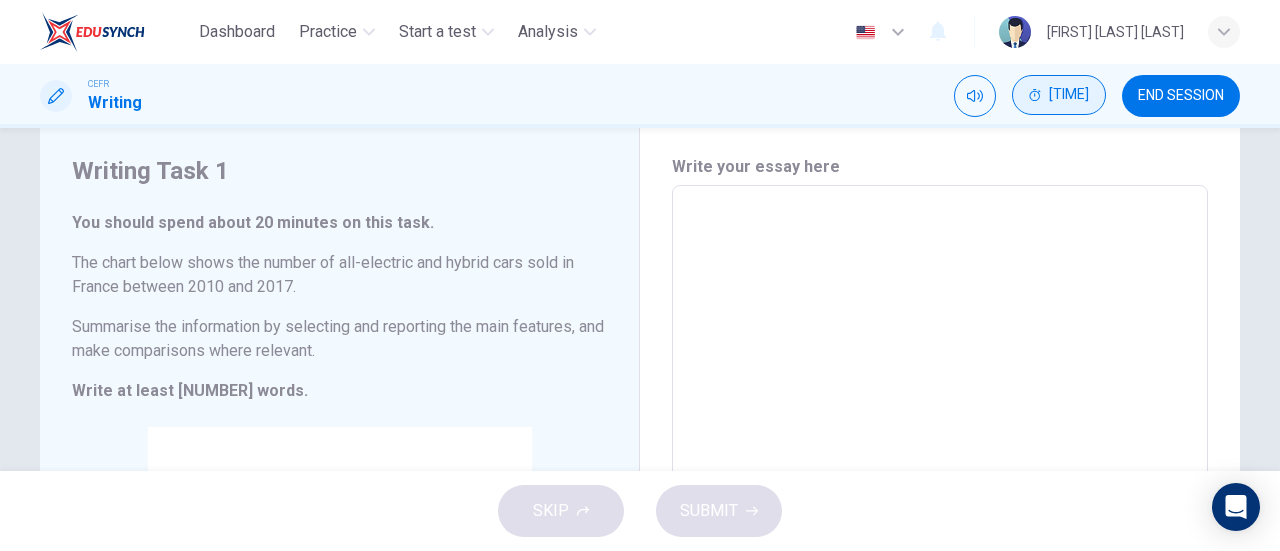 scroll, scrollTop: 0, scrollLeft: 0, axis: both 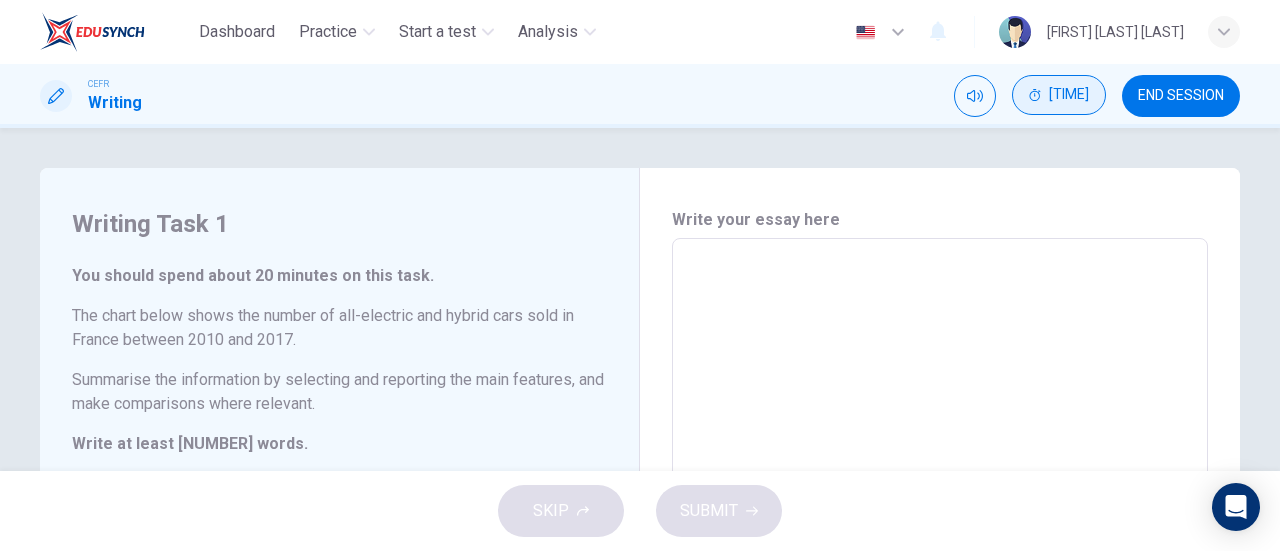 click at bounding box center [940, 534] 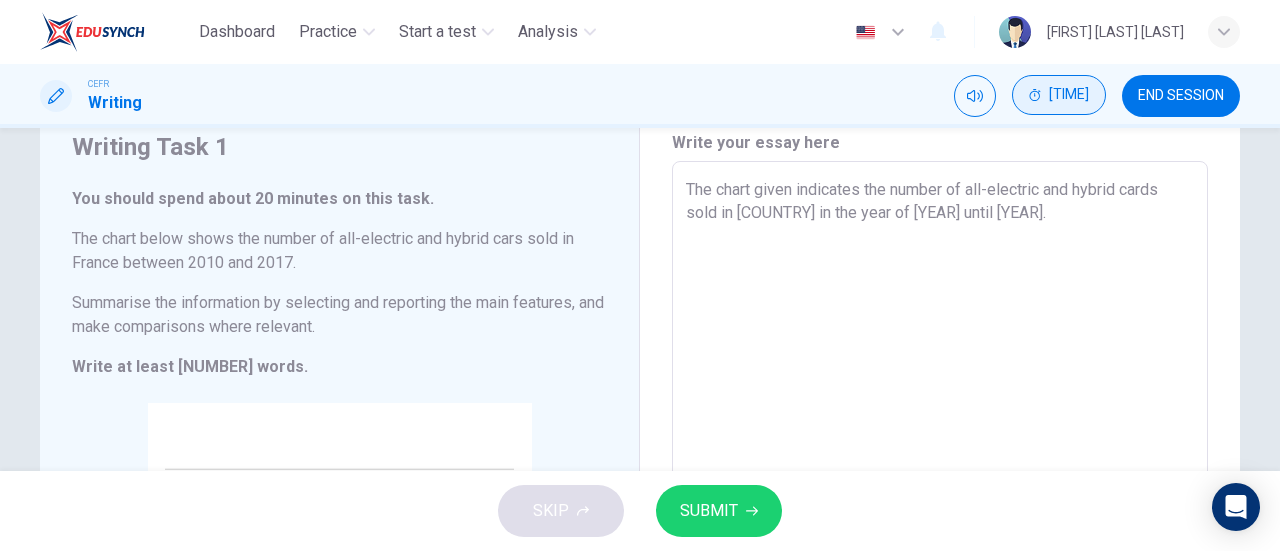 scroll, scrollTop: 24, scrollLeft: 0, axis: vertical 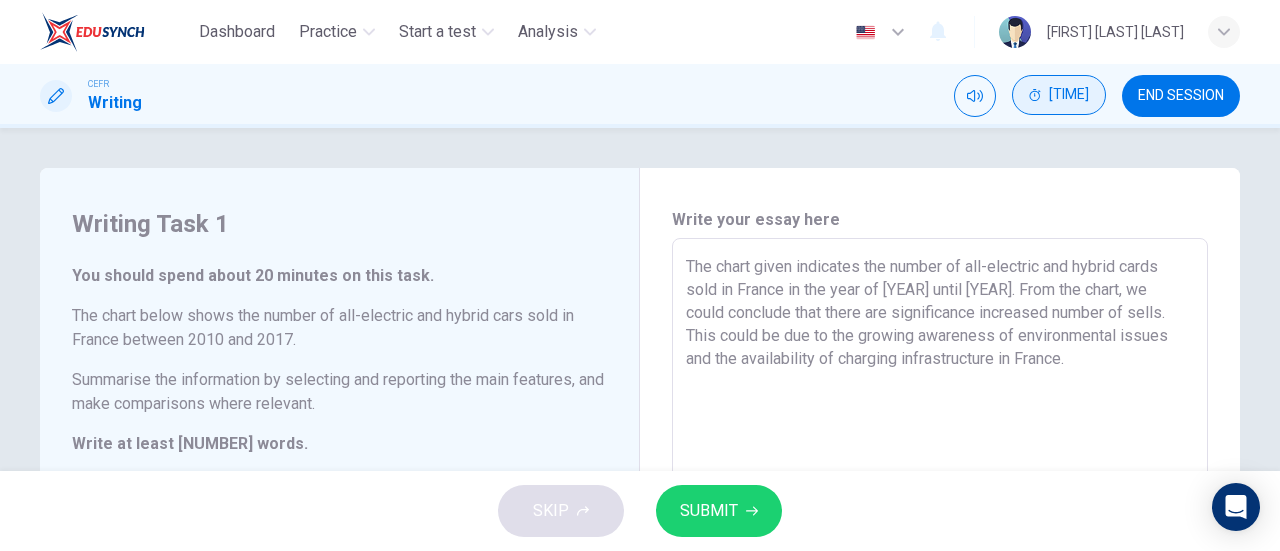 click on "The chart given indicates the number of all-electric and hybrid cards sold in France in the year of [YEAR] until [YEAR]. From the chart, we could conclude that there are significance increased number of sells. This could be due to the growing awareness of environmental issues and the availability of charging infrastructure in France." at bounding box center [940, 534] 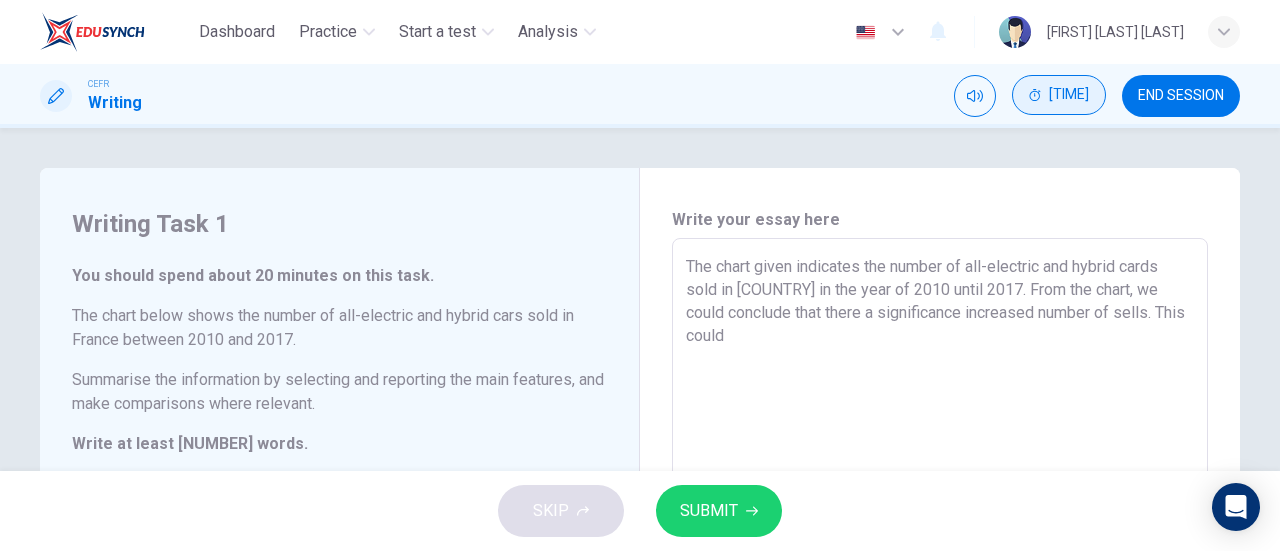 drag, startPoint x: 879, startPoint y: 289, endPoint x: 786, endPoint y: 283, distance: 93.193344 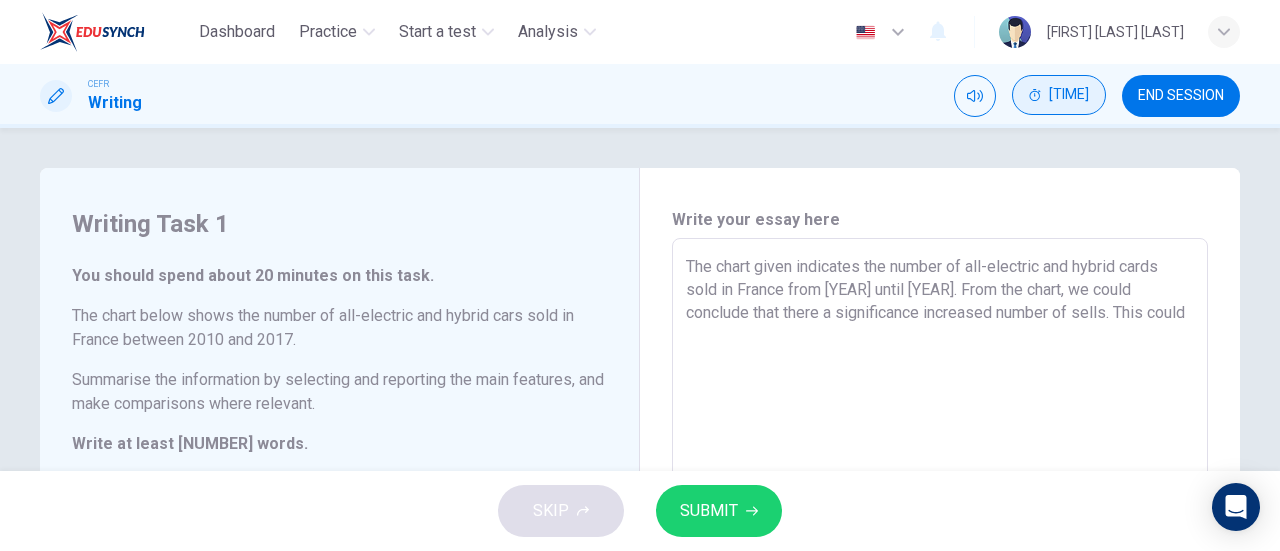 click on "The chart given indicates the number of all-electric and hybrid cards sold in France from [YEAR] until [YEAR]. From the chart, we could conclude that there a significance increased number of sells. This could" at bounding box center (940, 534) 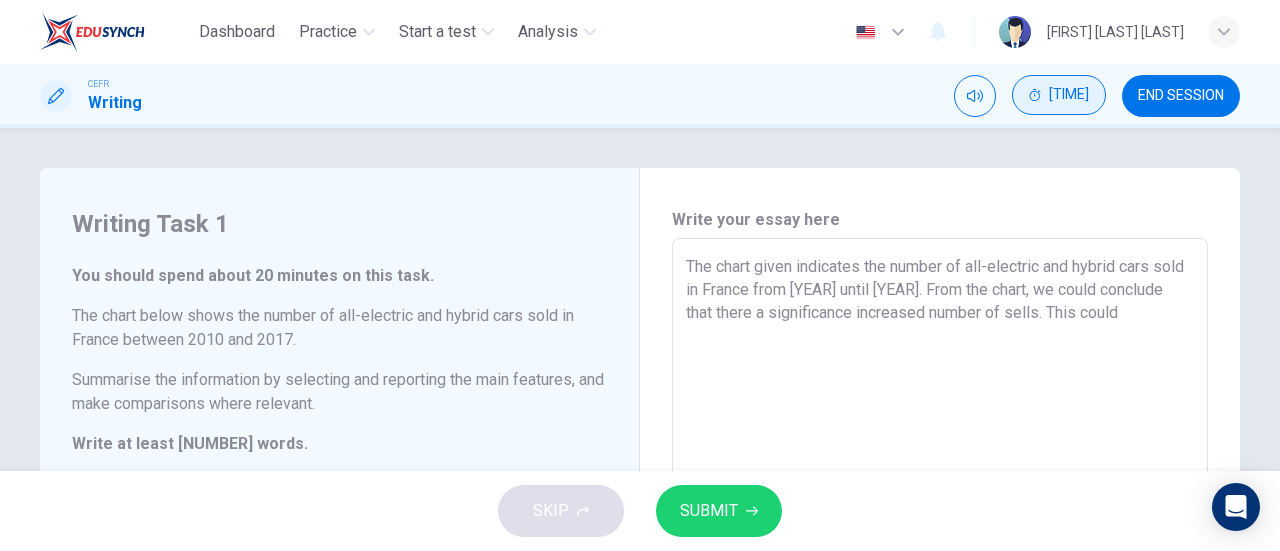 click on "The chart given indicates the number of all-electric and hybrid cars sold in France from [YEAR] until [YEAR]. From the chart, we could conclude that there a significance increased number of sells. This could" at bounding box center (940, 534) 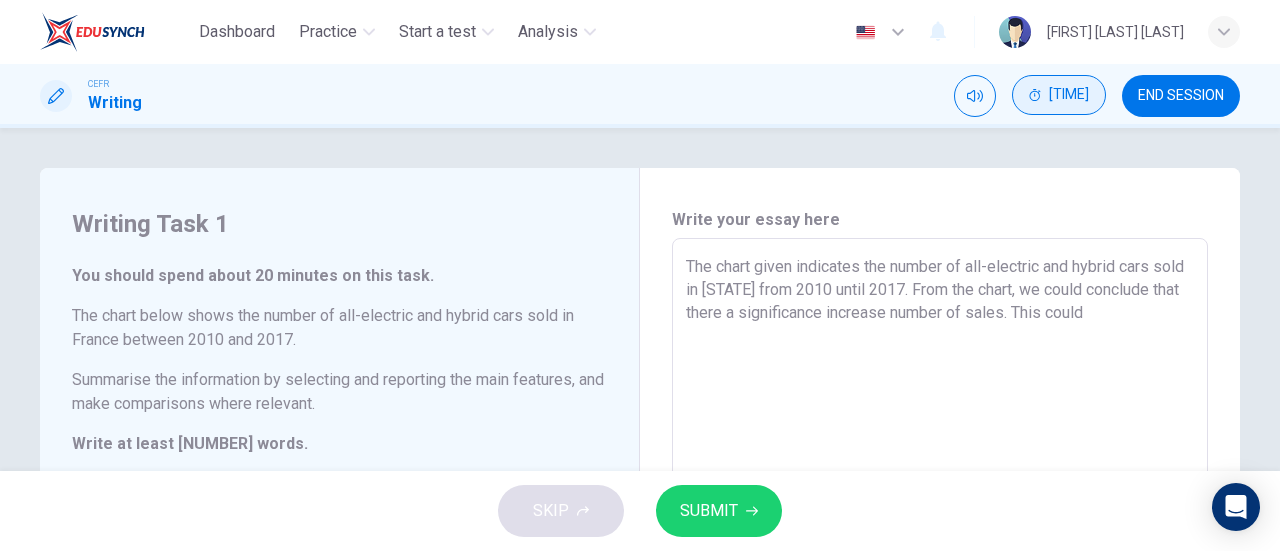 click on "The chart given indicates the number of all-electric and hybrid cars sold in [STATE] from 2010 until 2017. From the chart, we could conclude that there a significance increase number of sales. This could" at bounding box center [940, 534] 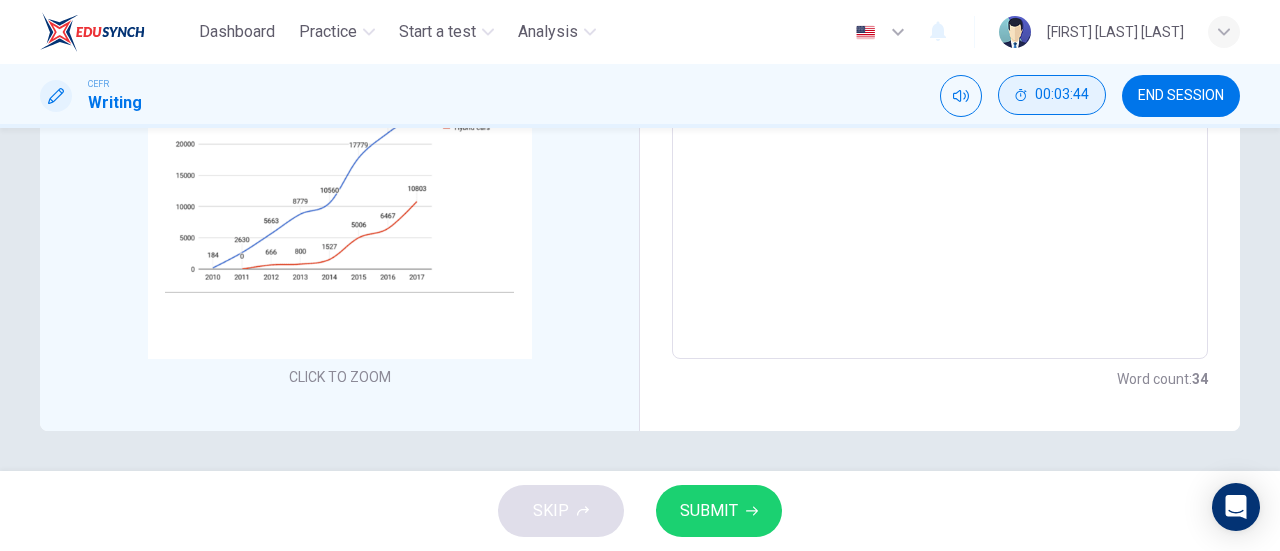 scroll, scrollTop: 0, scrollLeft: 0, axis: both 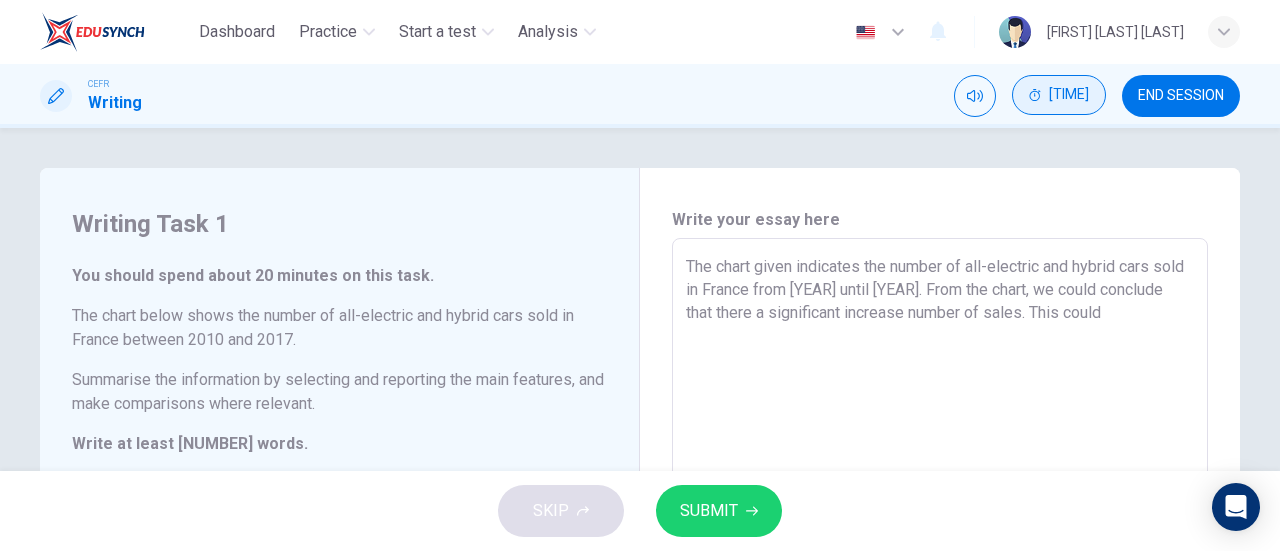 drag, startPoint x: 1182, startPoint y: 310, endPoint x: 1104, endPoint y: 313, distance: 78.05767 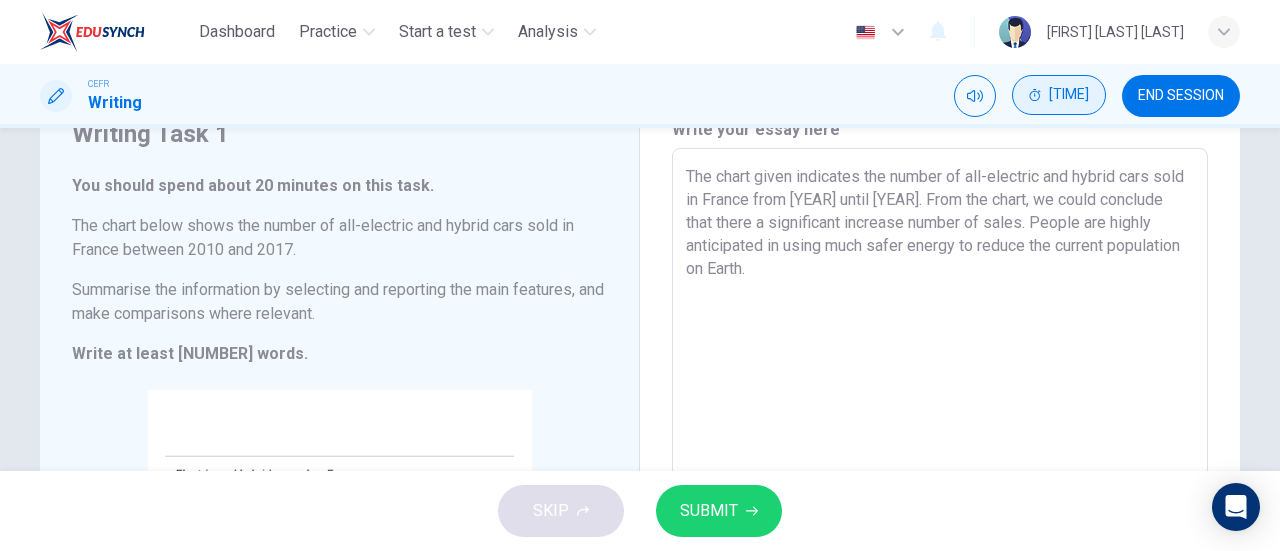 scroll, scrollTop: 0, scrollLeft: 0, axis: both 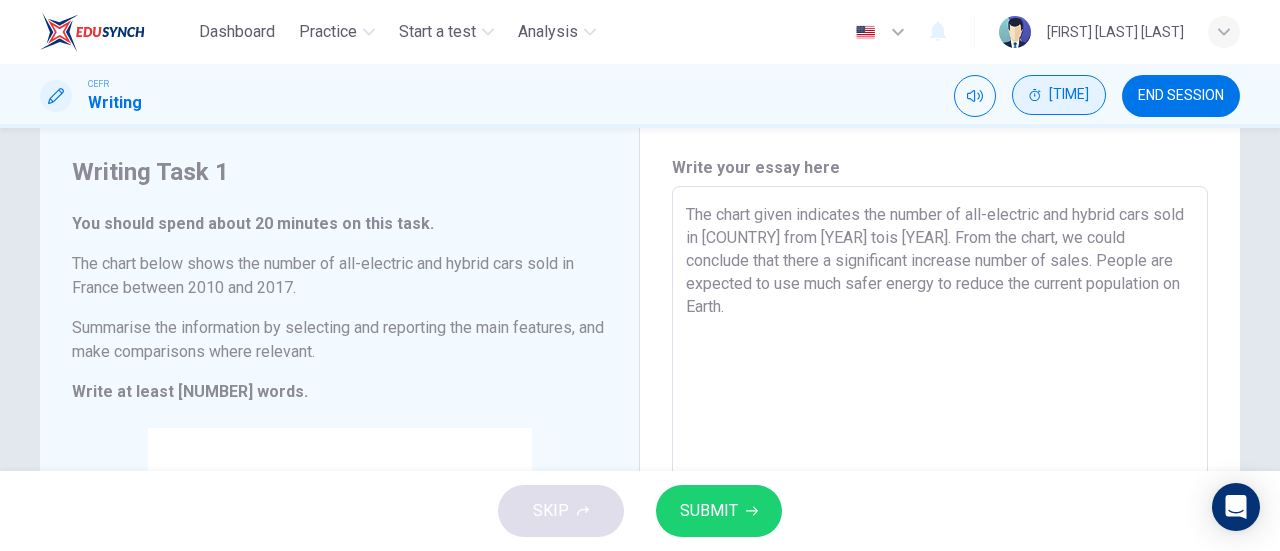 click on "The chart given indicates the number of all-electric and hybrid cars sold in [COUNTRY] from [YEAR] tois [YEAR]. From the chart, we could conclude that there a significant increase number of sales. People are expected to use much safer energy to reduce the current population on Earth." at bounding box center (940, 482) 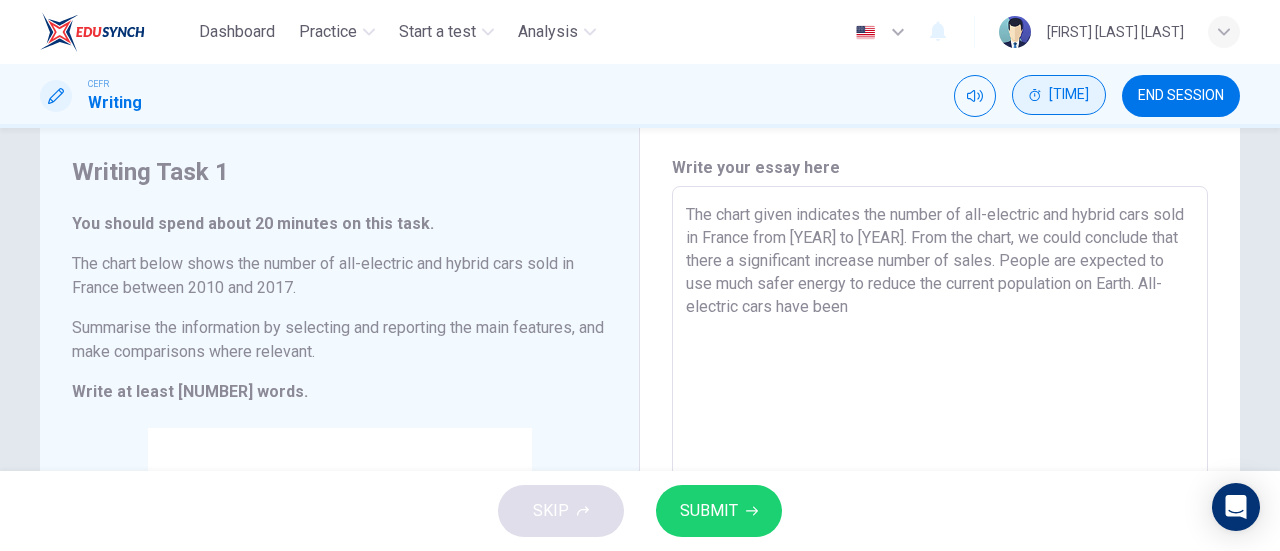 click on "The chart given indicates the number of all-electric and hybrid cars sold in France from [YEAR] to [YEAR]. From the chart, we could conclude that there a significant increase number of sales. People are expected to use much safer energy to reduce the current population on Earth. All-electric cars have been" at bounding box center (940, 482) 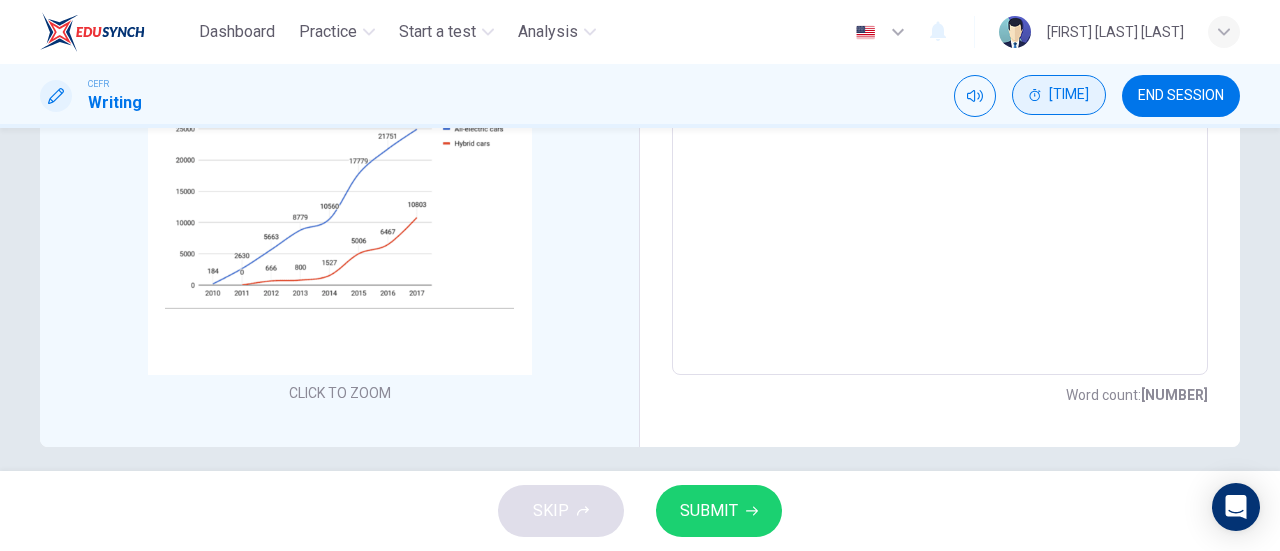 scroll, scrollTop: 470, scrollLeft: 0, axis: vertical 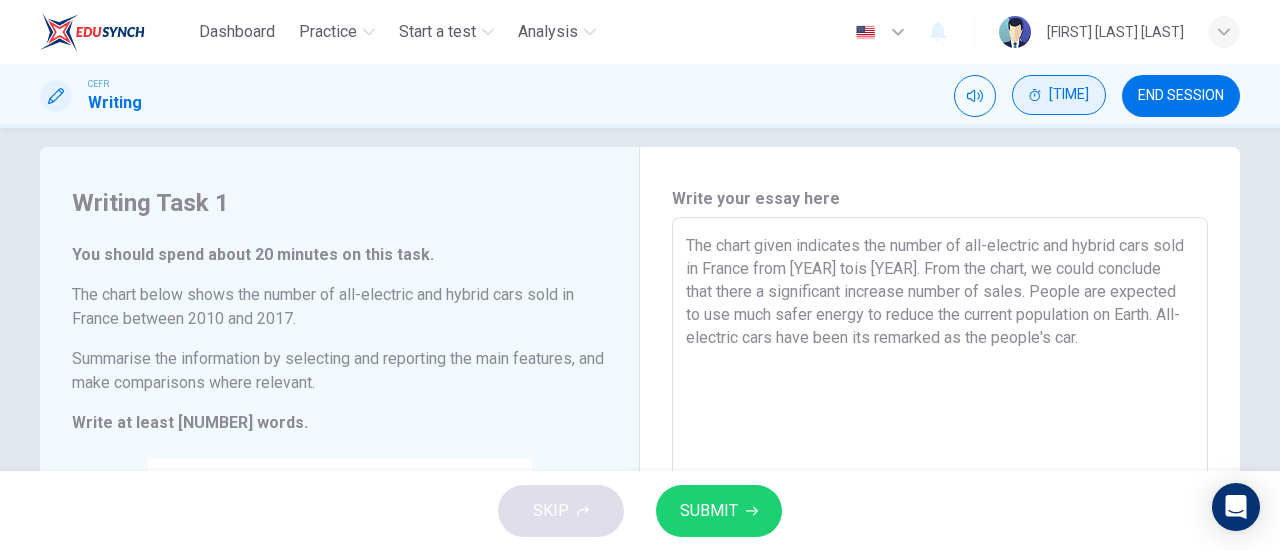 drag, startPoint x: 1042, startPoint y: 348, endPoint x: 932, endPoint y: 343, distance: 110.11358 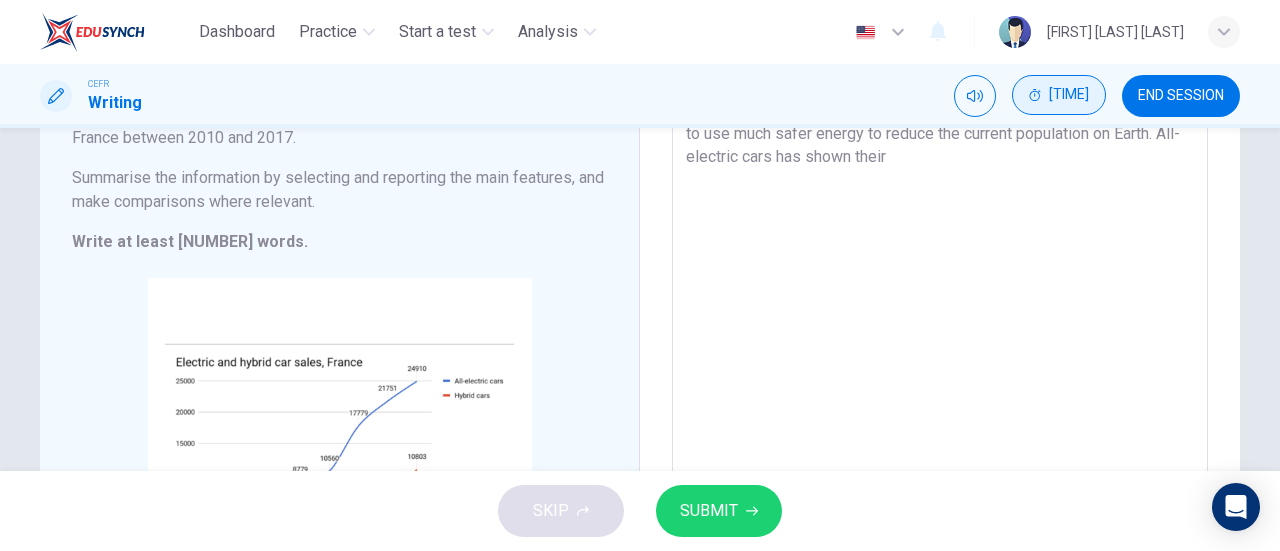 scroll, scrollTop: 21, scrollLeft: 0, axis: vertical 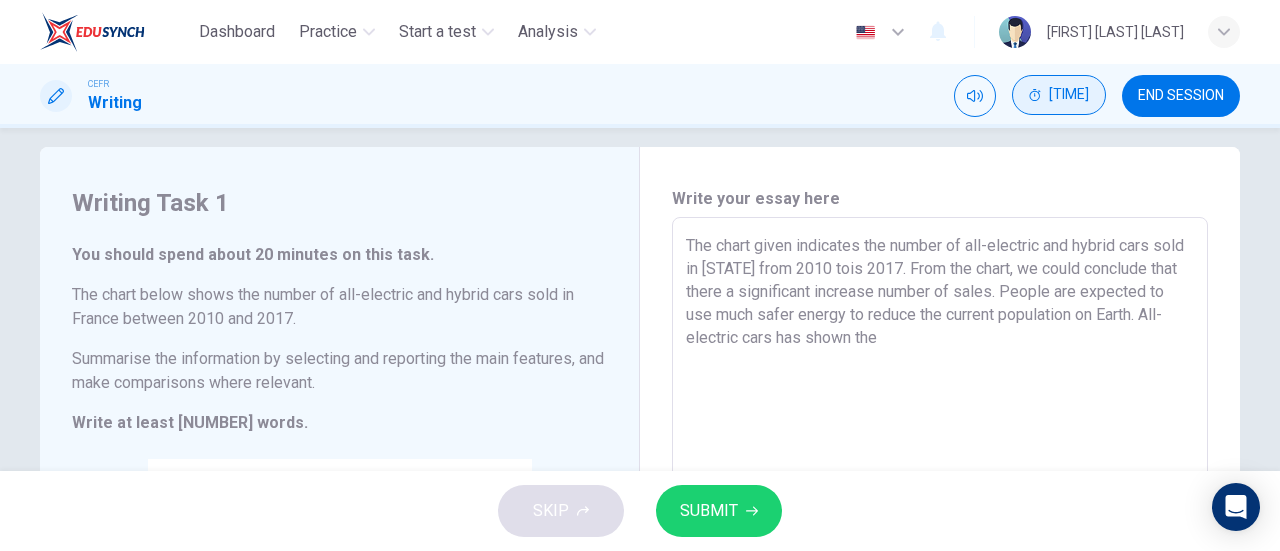 click on "The chart given indicates the number of all-electric and hybrid cars sold in [STATE] from 2010 tois 2017. From the chart, we could conclude that there a significant increase number of sales. People are expected to use much safer energy to reduce the current population on Earth. All-electric cars has shown the" at bounding box center (940, 513) 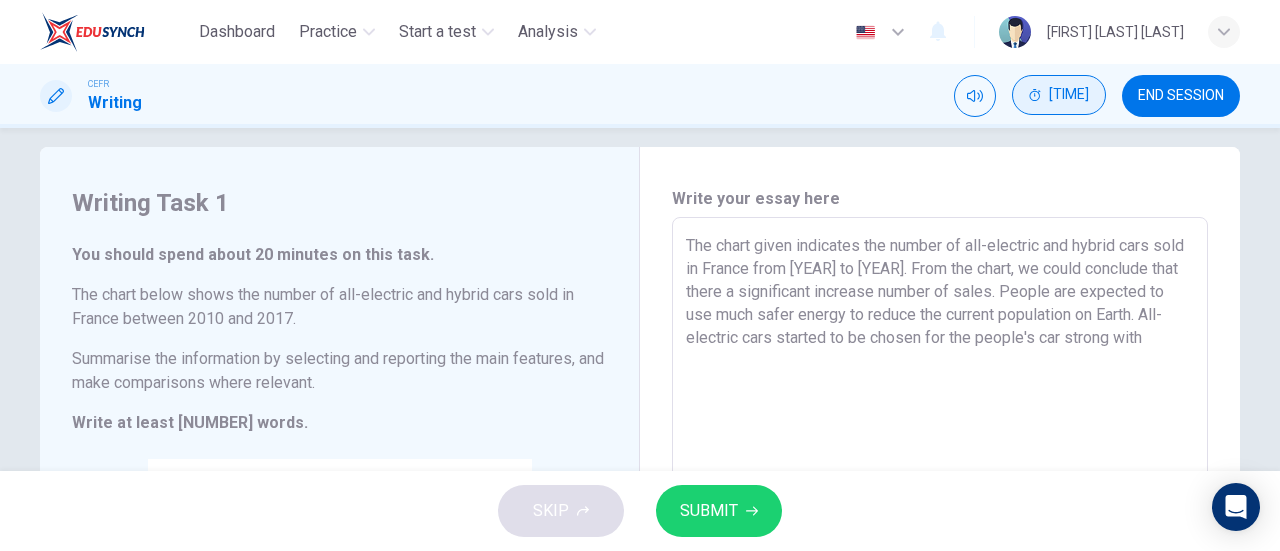 scroll, scrollTop: 470, scrollLeft: 0, axis: vertical 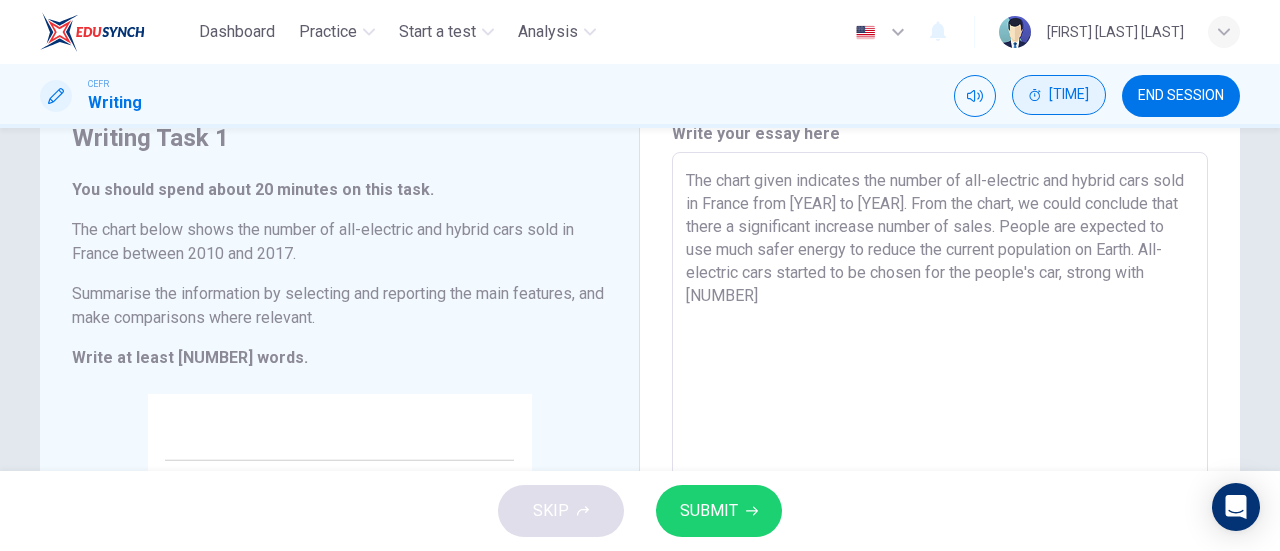 click on "The chart given indicates the number of all-electric and hybrid cars sold in France from [YEAR] to [YEAR]. From the chart, we could conclude that there a significant increase number of sales. People are expected to use much safer energy to reduce the current population on Earth. All-electric cars started to be chosen for the people's car, strong with [NUMBER]" at bounding box center [940, 448] 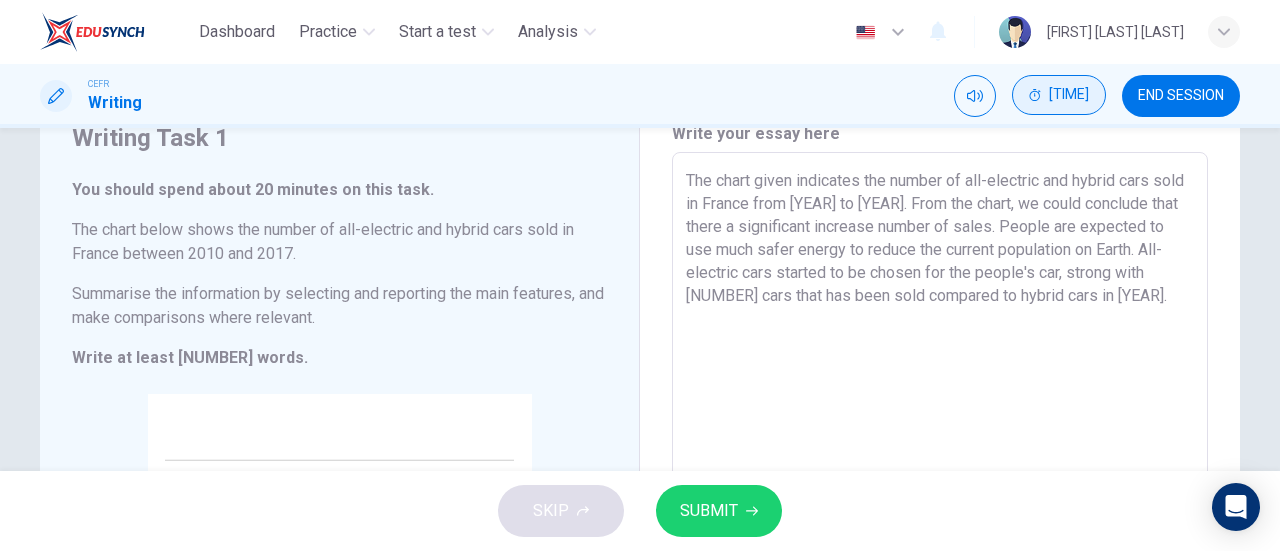 click on "The chart given indicates the number of all-electric and hybrid cars sold in France from [YEAR] to [YEAR]. From the chart, we could conclude that there a significant increase number of sales. People are expected to use much safer energy to reduce the current population on Earth. All-electric cars started to be chosen for the people's car, strong with [NUMBER] cars that has been sold compared to hybrid cars in [YEAR]." at bounding box center (940, 448) 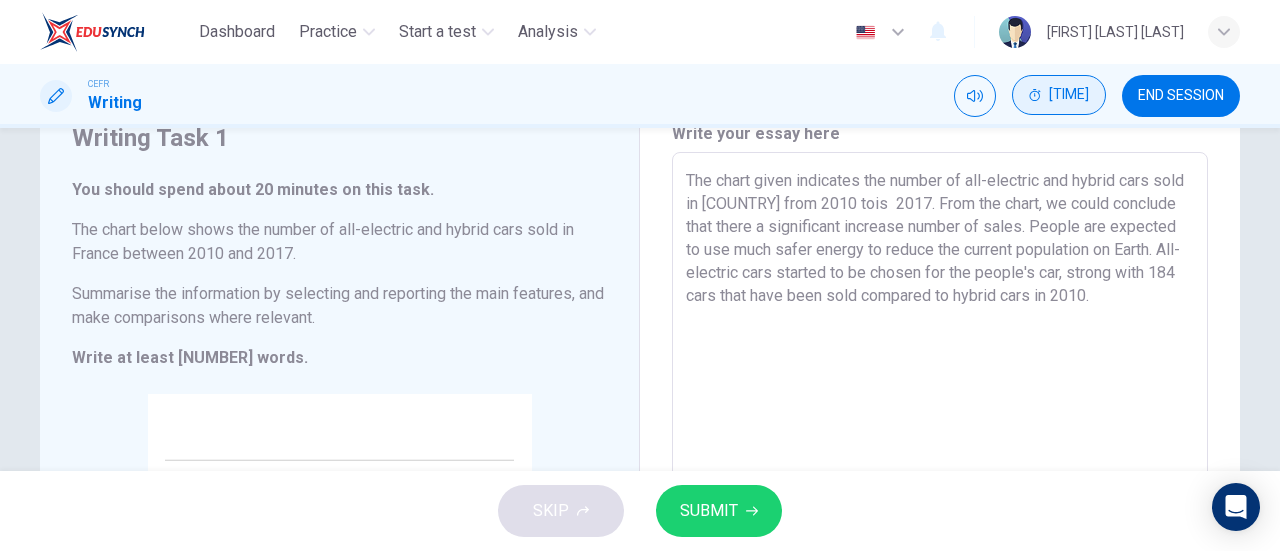 scroll, scrollTop: 470, scrollLeft: 0, axis: vertical 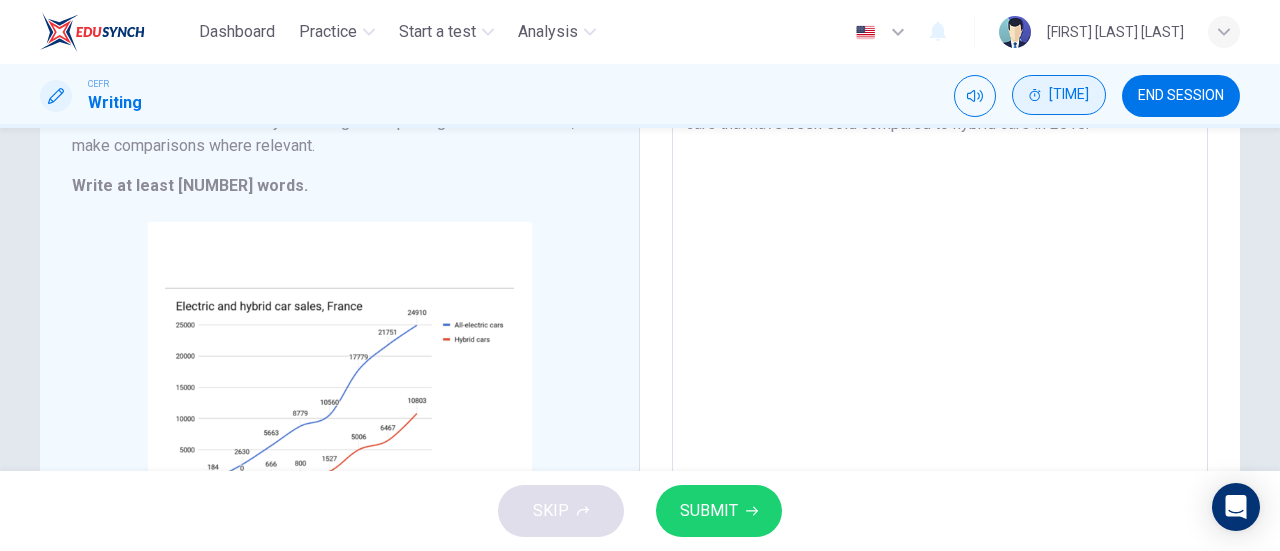 click on "The chart given indicates the number of all-electric and hybrid cars sold in [COUNTRY] from 2010 tois  2017. From the chart, we could conclude that there a significant increase number of sales. People are expected to use much safer energy to reduce the current population on Earth. All-electric cars started to be chosen for the people's car, strong with 184 cars that have been sold compared to hybrid cars in 2010." at bounding box center [940, 276] 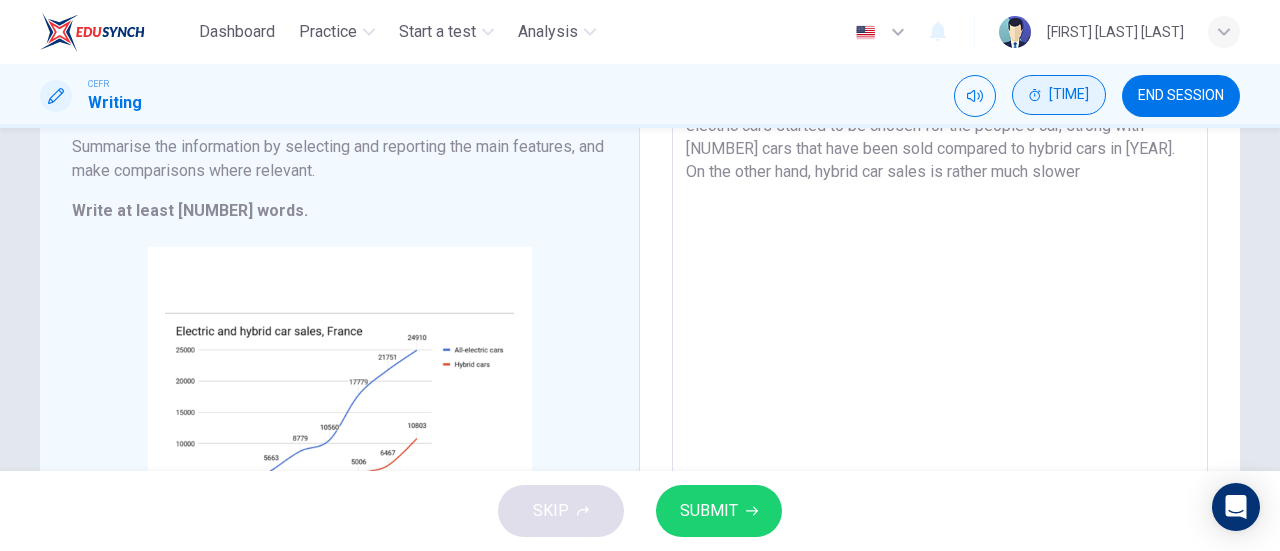 scroll, scrollTop: 214, scrollLeft: 0, axis: vertical 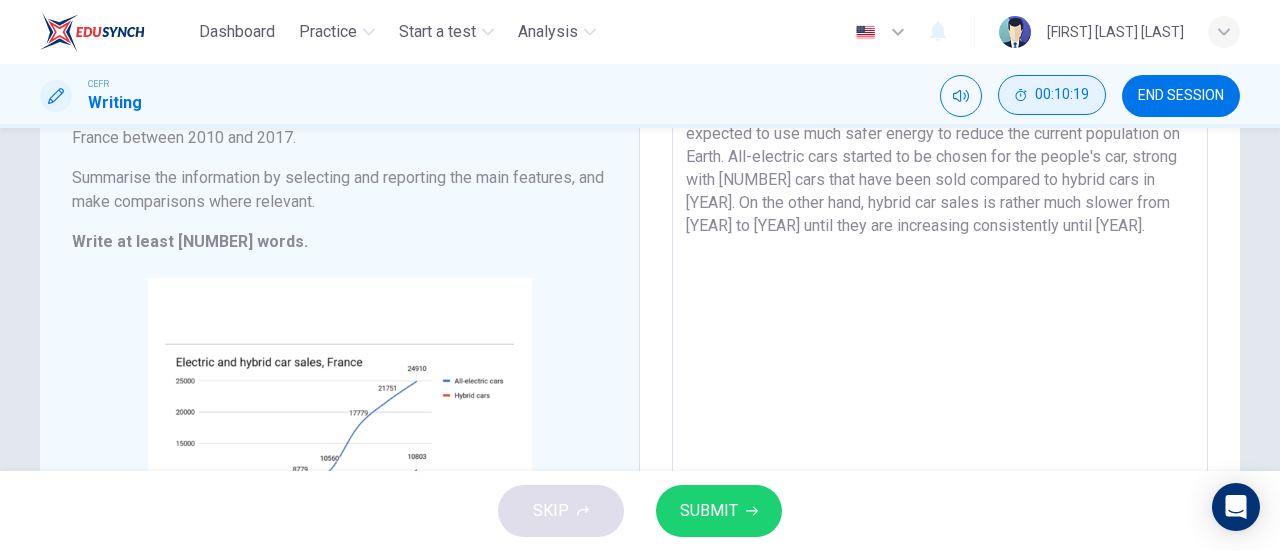 click on "The chart given indicates the number of all-electric and hybrid cars sold in [COUNTRY] from [YEAR] tois  [YEAR]. From the chart, we could conclude that there a significant increase number of sales. People are expected to use much safer energy to reduce the current population on Earth. All-electric cars started to be chosen for the people's car, strong with [NUMBER] cars that have been sold compared to hybrid cars in [YEAR]. On the other hand, hybrid car sales is rather much slower from [YEAR] to [YEAR] until they are increasing consistently until [YEAR]." at bounding box center (940, 332) 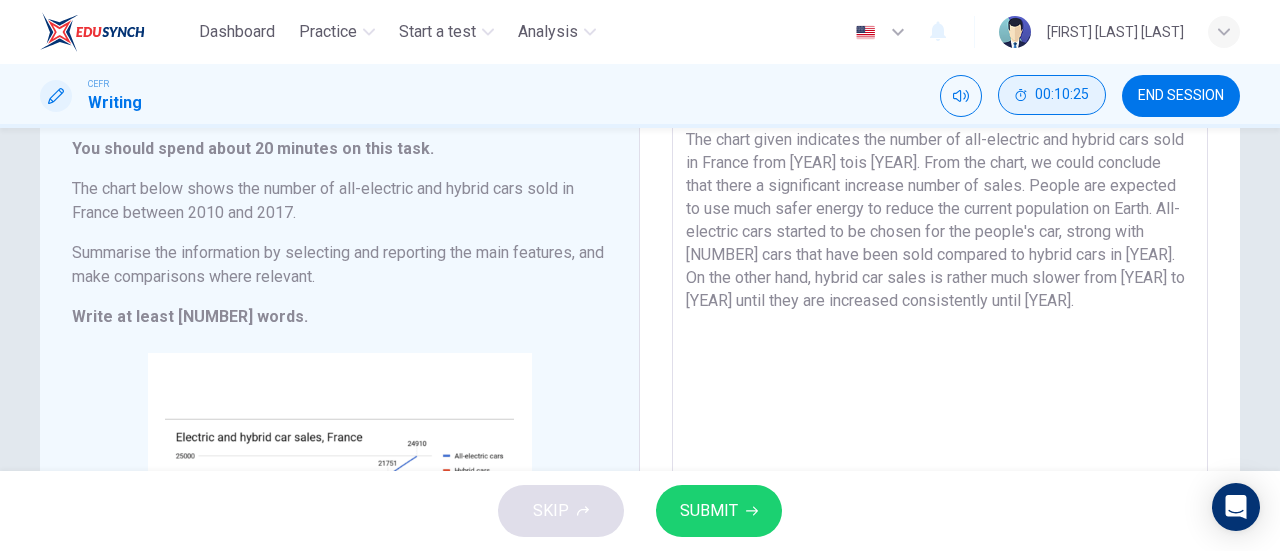 scroll, scrollTop: 125, scrollLeft: 0, axis: vertical 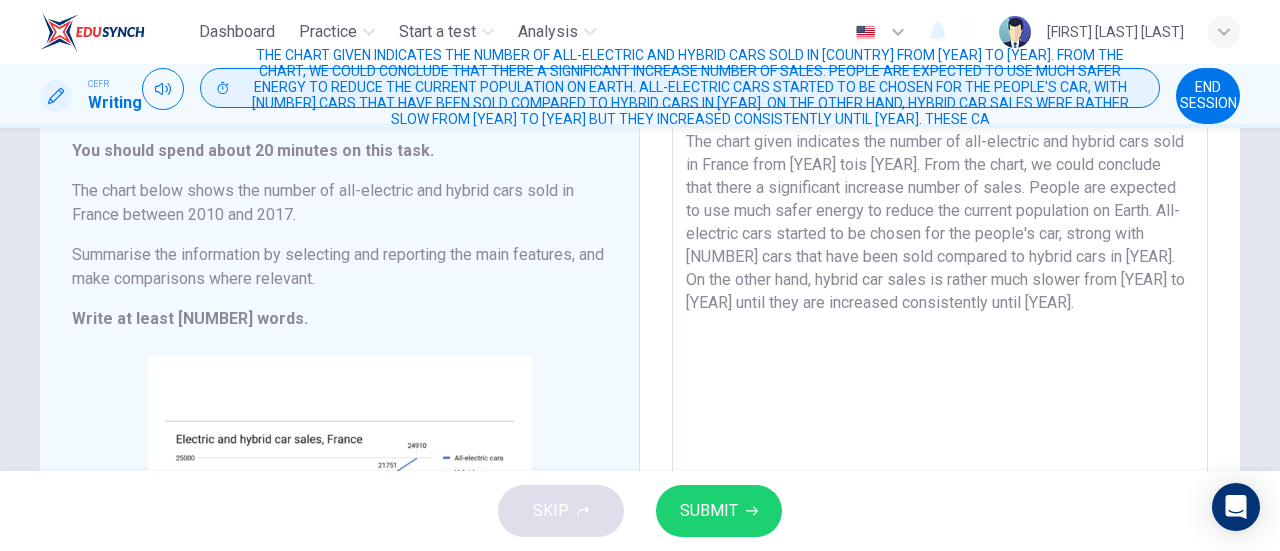click on "The chart given indicates the number of all-electric and hybrid cars sold in France from [YEAR] tois [YEAR]. From the chart, we could conclude that there a significant increase number of sales. People are expected to use much safer energy to reduce the current population on Earth. All-electric cars started to be chosen for the people's car, strong with [NUMBER] cars that have been sold compared to hybrid cars in [YEAR]. On the other hand, hybrid car sales is rather much slower from [YEAR] to [YEAR] until they are increased consistently until [YEAR]." at bounding box center [940, 409] 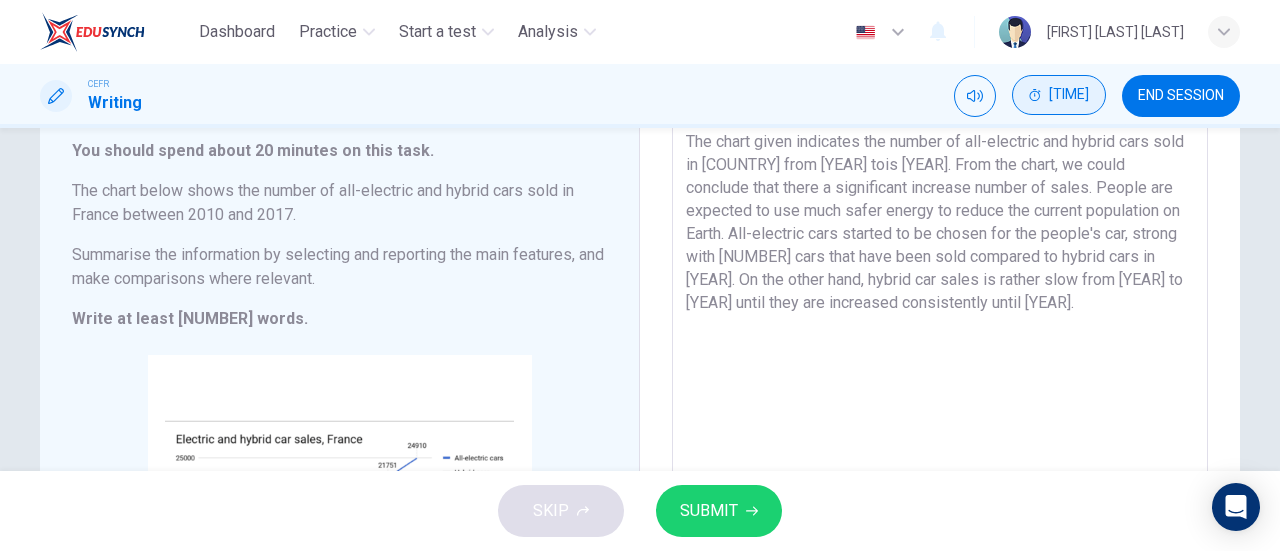 click on "The chart given indicates the number of all-electric and hybrid cars sold in [COUNTRY] from [YEAR] tois [YEAR]. From the chart, we could conclude that there a significant increase number of sales. People are expected to use much safer energy to reduce the current population on Earth. All-electric cars started to be chosen for the people's car, strong with [NUMBER] cars that have been sold compared to hybrid cars in [YEAR]. On the other hand, hybrid car sales is rather slow from [YEAR] to [YEAR] until they are increased consistently until [YEAR]." at bounding box center [940, 409] 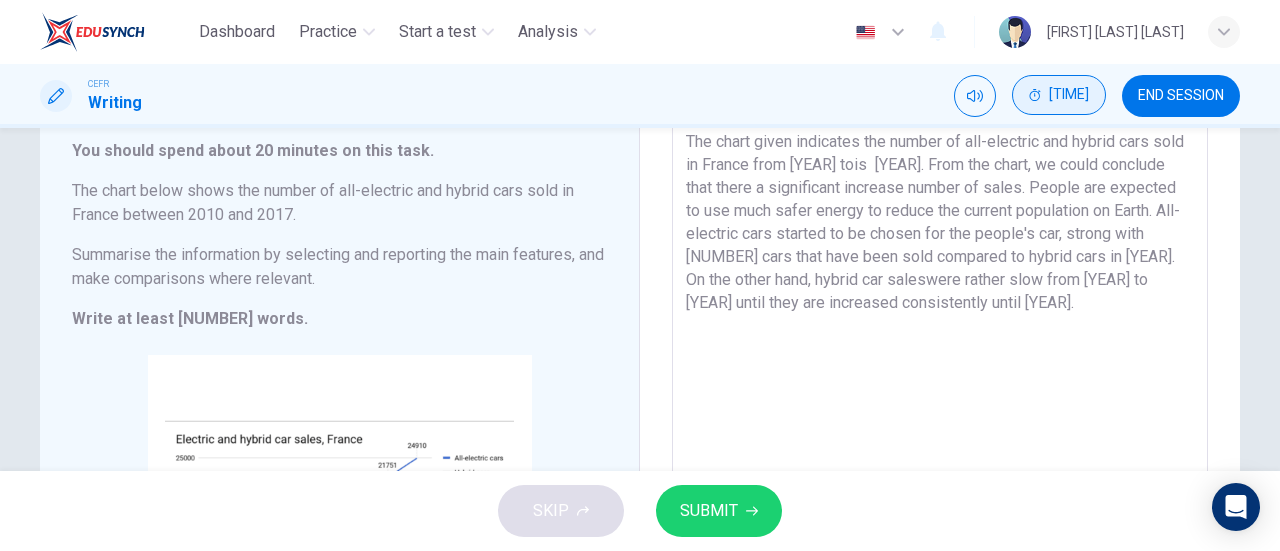 click on "The chart given indicates the number of all-electric and hybrid cars sold in France from [YEAR] tois  [YEAR]. From the chart, we could conclude that there a significant increase number of sales. People are expected to use much safer energy to reduce the current population on Earth. All-electric cars started to be chosen for the people's car, strong with [NUMBER] cars that have been sold compared to hybrid cars in [YEAR]. On the other hand, hybrid car saleswere rather slow from [YEAR] to [YEAR] until they are increased consistently until [YEAR]." at bounding box center (940, 409) 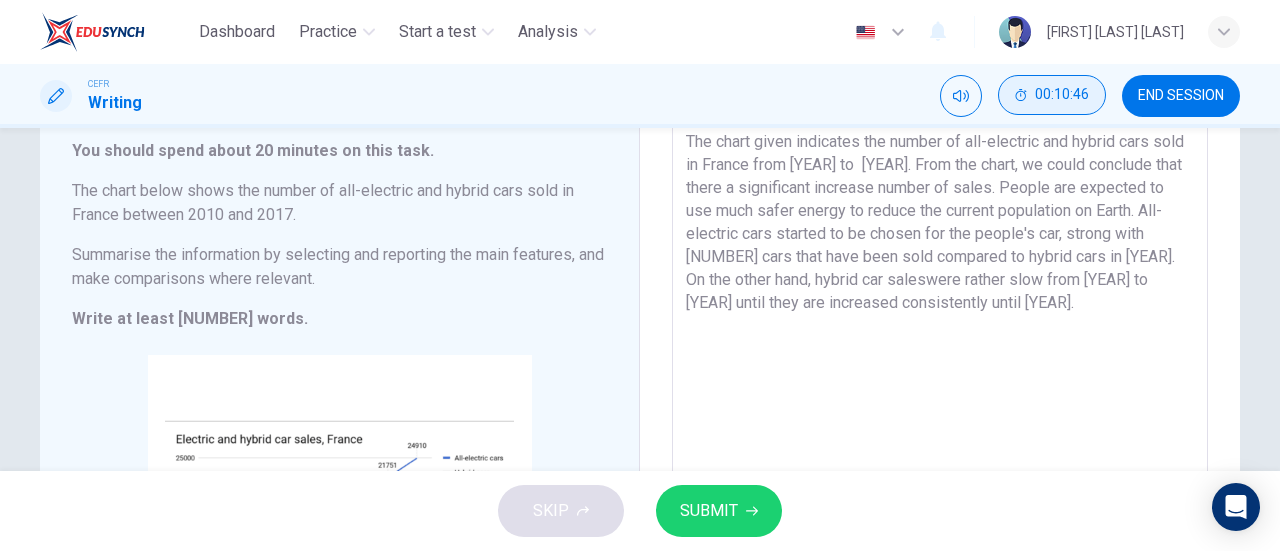 click on "The chart given indicates the number of all-electric and hybrid cars sold in France from [YEAR] to  [YEAR]. From the chart, we could conclude that there a significant increase number of sales. People are expected to use much safer energy to reduce the current population on Earth. All-electric cars started to be chosen for the people's car, strong with [NUMBER] cars that have been sold compared to hybrid cars in [YEAR]. On the other hand, hybrid car saleswere rather slow from [YEAR] to [YEAR] until they are increased consistently until [YEAR]." at bounding box center [940, 409] 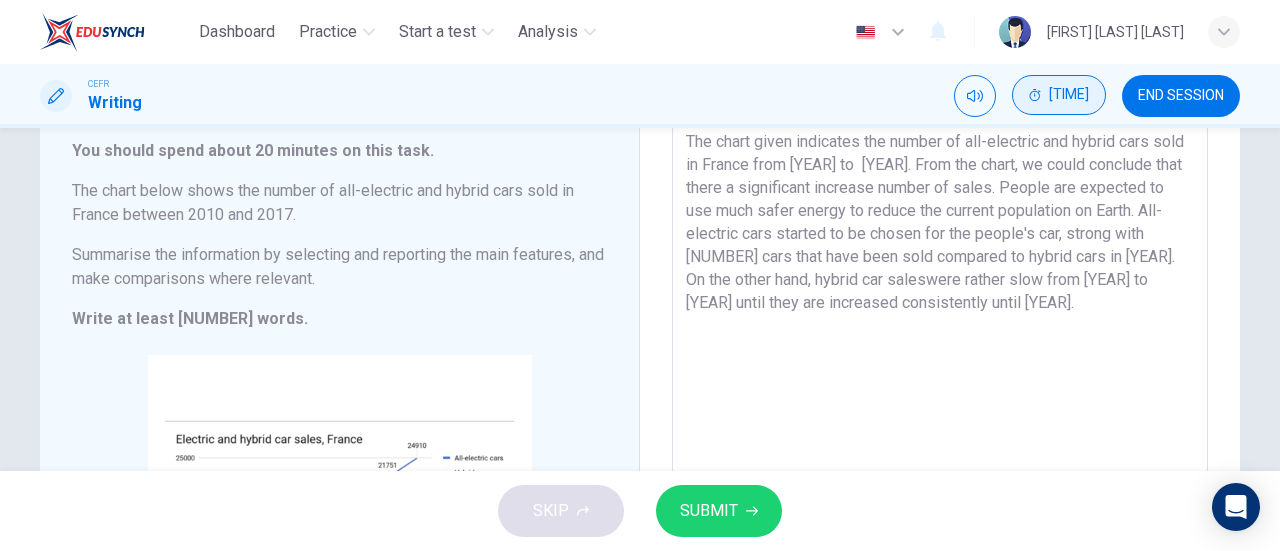 click on "The chart given indicates the number of all-electric and hybrid cars sold in France from [YEAR] to  [YEAR]. From the chart, we could conclude that there a significant increase number of sales. People are expected to use much safer energy to reduce the current population on Earth. All-electric cars started to be chosen for the people's car, strong with [NUMBER] cars that have been sold compared to hybrid cars in [YEAR]. On the other hand, hybrid car saleswere rather slow from [YEAR] to [YEAR] until they are increased consistently until [YEAR]." at bounding box center [940, 409] 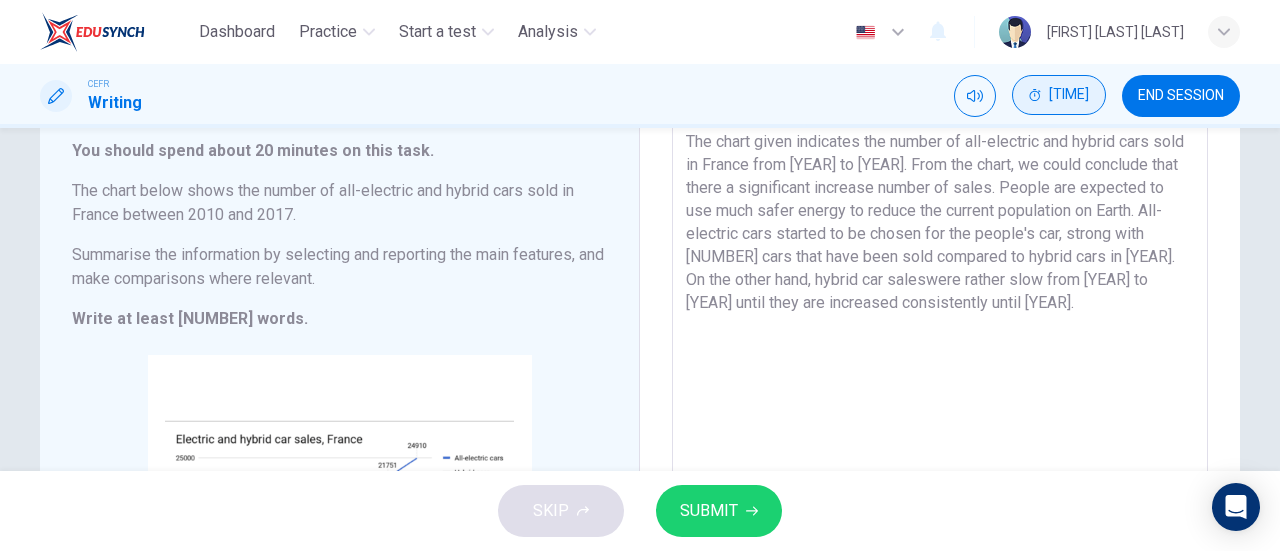 click on "The chart given indicates the number of all-electric and hybrid cars sold in France from [YEAR] to [YEAR]. From the chart, we could conclude that there a significant increase number of sales. People are expected to use much safer energy to reduce the current population on Earth. All-electric cars started to be chosen for the people's car, strong with [NUMBER] cars that have been sold compared to hybrid cars in [YEAR]. On the other hand, hybrid car saleswere rather slow from [YEAR] to [YEAR] until they are increased consistently until [YEAR]." at bounding box center [940, 409] 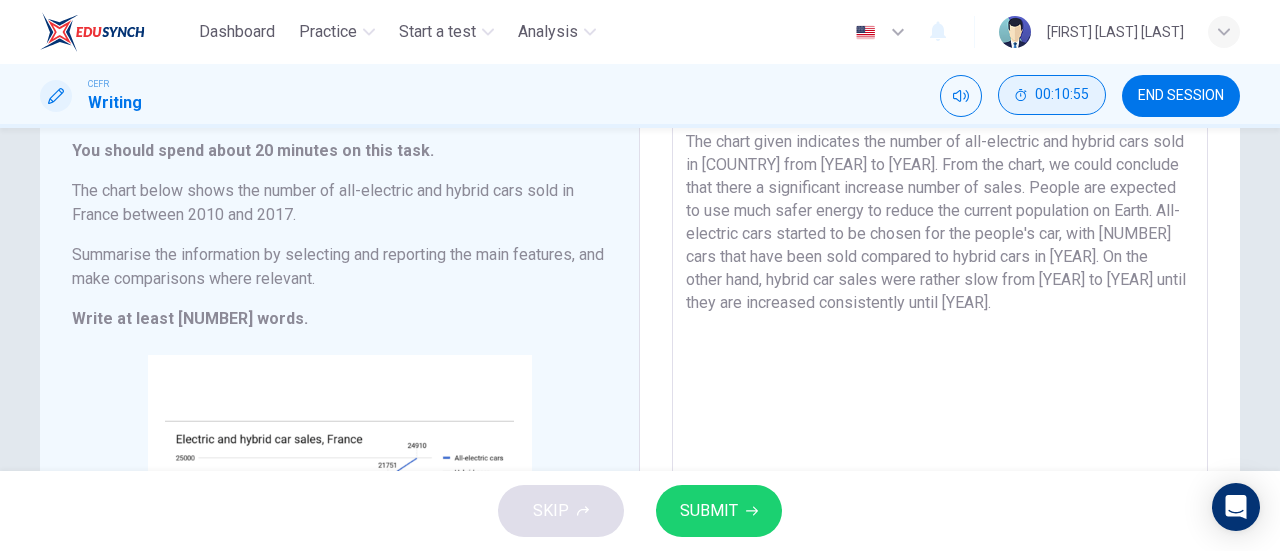 click on "The chart given indicates the number of all-electric and hybrid cars sold in [COUNTRY] from [YEAR] to [YEAR]. From the chart, we could conclude that there a significant increase number of sales. People are expected to use much safer energy to reduce the current population on Earth. All-electric cars started to be chosen for the people's car, with [NUMBER] cars that have been sold compared to hybrid cars in [YEAR]. On the other hand, hybrid car sales were rather slow from [YEAR] to [YEAR] until they are increased consistently until [YEAR]." at bounding box center [940, 409] 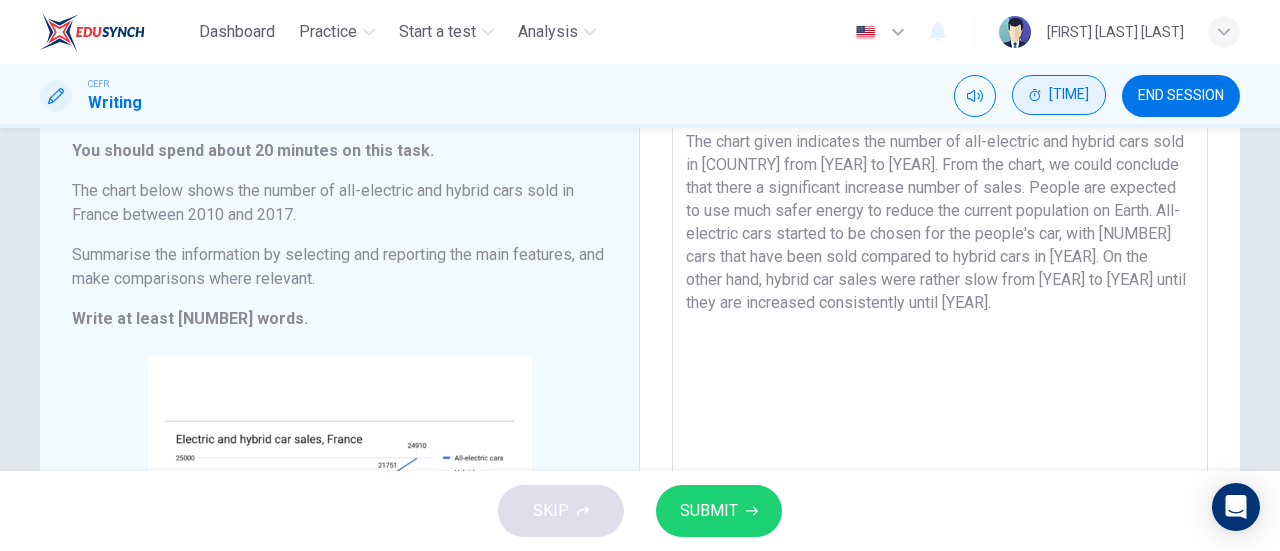 click on "The chart given indicates the number of all-electric and hybrid cars sold in [COUNTRY] from [YEAR] to [YEAR]. From the chart, we could conclude that there a significant increase number of sales. People are expected to use much safer energy to reduce the current population on Earth. All-electric cars started to be chosen for the people's car, with [NUMBER] cars that have been sold compared to hybrid cars in [YEAR]. On the other hand, hybrid car sales were rather slow from [YEAR] to [YEAR] until they are increased consistently until [YEAR]." at bounding box center (940, 409) 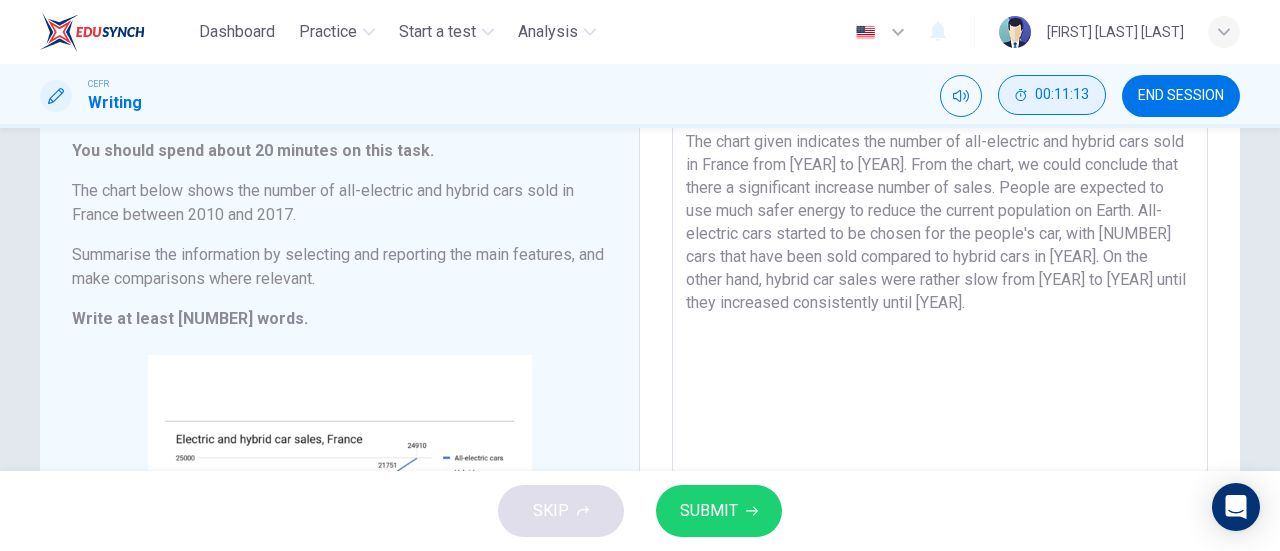 click on "The chart given indicates the number of all-electric and hybrid cars sold in France from [YEAR] to [YEAR]. From the chart, we could conclude that there a significant increase number of sales. People are expected to use much safer energy to reduce the current population on Earth. All-electric cars started to be chosen for the people's car, with [NUMBER] cars that have been sold compared to hybrid cars in [YEAR]. On the other hand, hybrid car sales were rather slow from [YEAR] to [YEAR] until they increased consistently until [YEAR]." at bounding box center [940, 409] 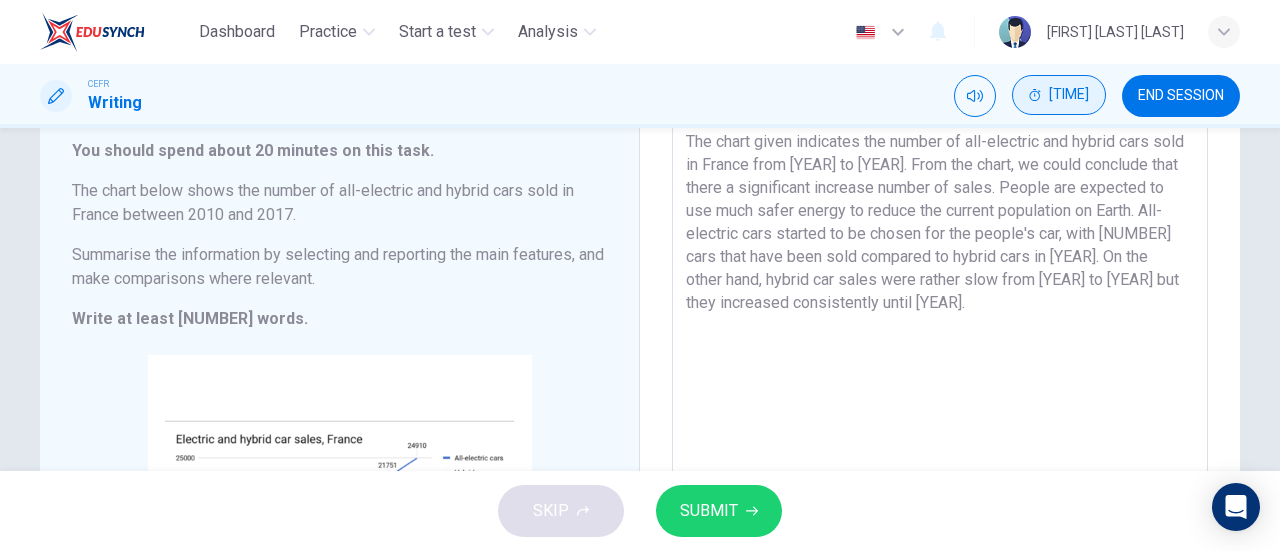 click on "Writing Task 1 You should spend about [TIME] on this task. The chart below shows the number of all-electric and hybrid cars sold in France between [YEAR] and [YEAR]. Summarise the information by selecting and reporting the main features, and make comparisons where relevant. Write at least [NUMBER] words. CLICK TO ZOOM Click to Zoom Write your essay here The chart given indicates the number of all-electric and hybrid cars sold in France from [YEAR] to [YEAR]. From the chart, we could conclude that there a significant increase number of sales. People are expected to use much safer energy to reduce the current population on Earth. All-electric cars started to be chosen for the people's car, with [NUMBER] cars that have been sold compared to hybrid cars in [YEAR]. On the other hand, hybrid car sales were rather slow from [YEAR] to [YEAR] but they increased consistently until [YEAR]. x ​ Word count : [NUMBER]" at bounding box center (640, 409) 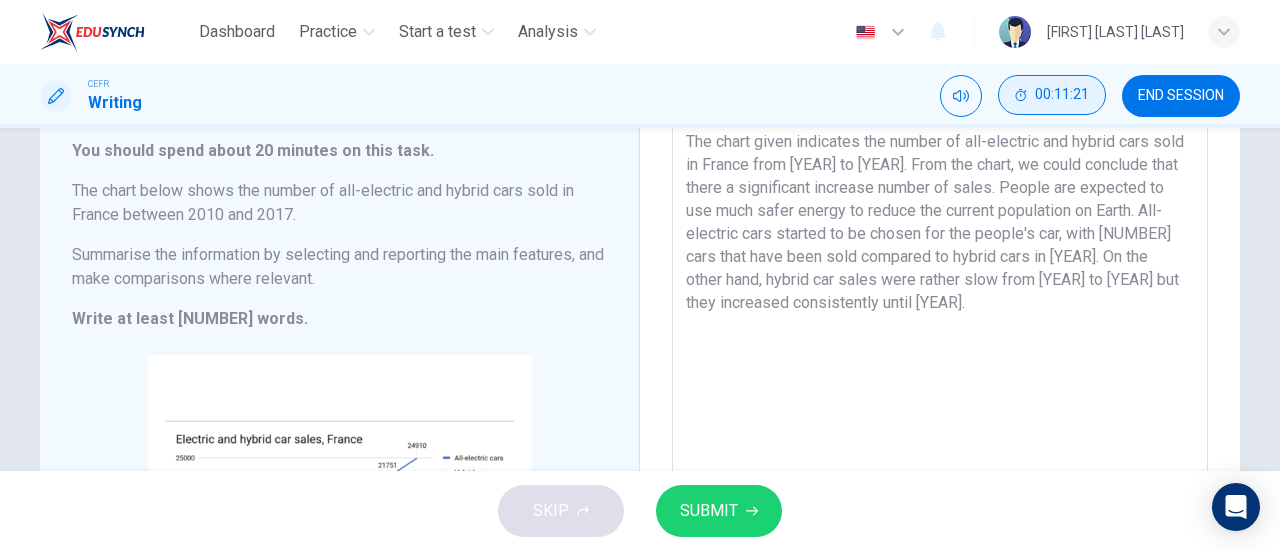 click on "The chart given indicates the number of all-electric and hybrid cars sold in France from [YEAR] to [YEAR]. From the chart, we could conclude that there a significant increase number of sales. People are expected to use much safer energy to reduce the current population on Earth. All-electric cars started to be chosen for the people's car, with [NUMBER] cars that have been sold compared to hybrid cars in [YEAR]. On the other hand, hybrid car sales were rather slow from [YEAR] to [YEAR] but they increased consistently until [YEAR]." at bounding box center [940, 409] 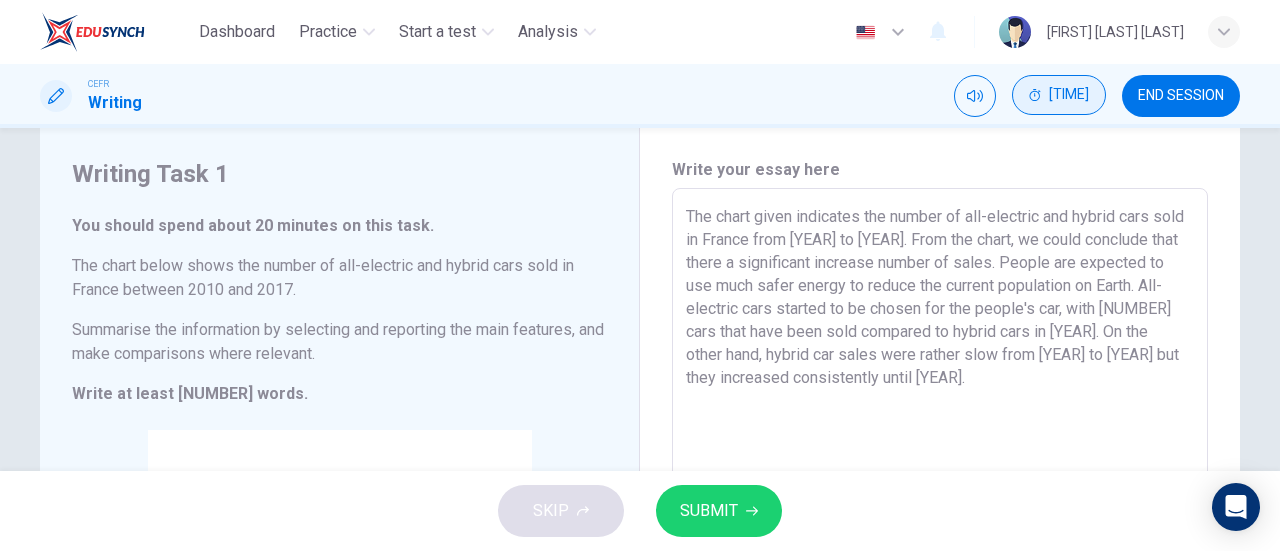scroll, scrollTop: 56, scrollLeft: 0, axis: vertical 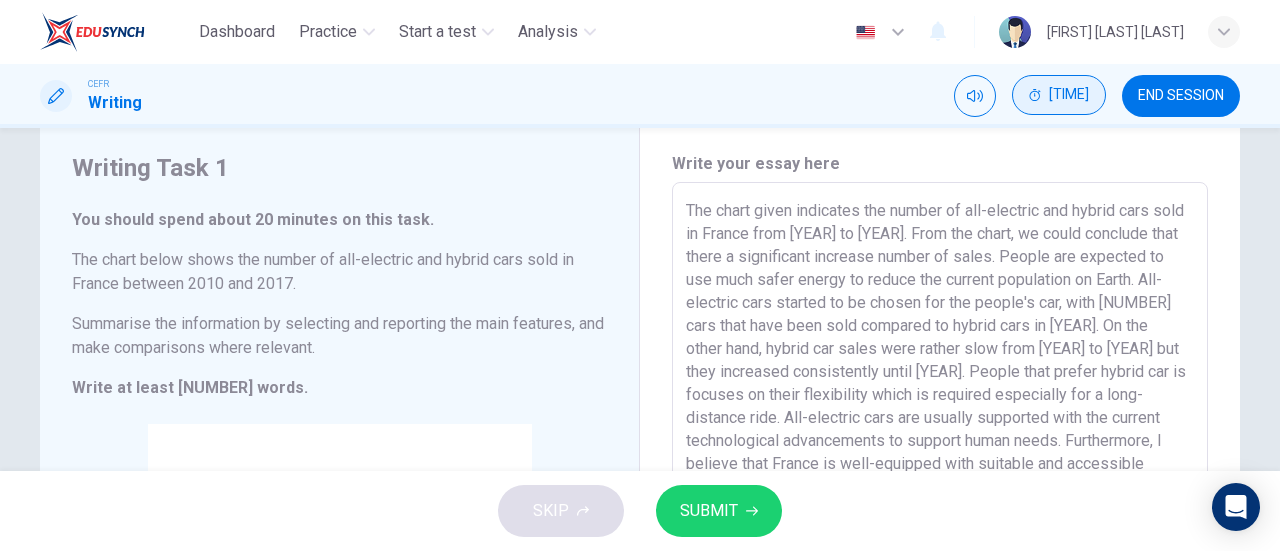 click on "The chart given indicates the number of all-electric and hybrid cars sold in France from [YEAR] to [YEAR]. From the chart, we could conclude that there a significant increase number of sales. People are expected to use much safer energy to reduce the current population on Earth. All-electric cars started to be chosen for the people's car, with [NUMBER] cars that have been sold compared to hybrid cars in [YEAR]. On the other hand, hybrid car sales were rather slow from [YEAR] to [YEAR] but they increased consistently until [YEAR]. People that prefer hybrid car is focuses on their flexibility which is required especially for a long-distance ride. All-electric cars are usually supported with the current technological advancements to support human needs. Furthermore, I believe that France is well-equipped with suitable and accessible chargers for all-electric cars. Hence, people are more attracted in owning all-electric cars to save their money." at bounding box center (940, 478) 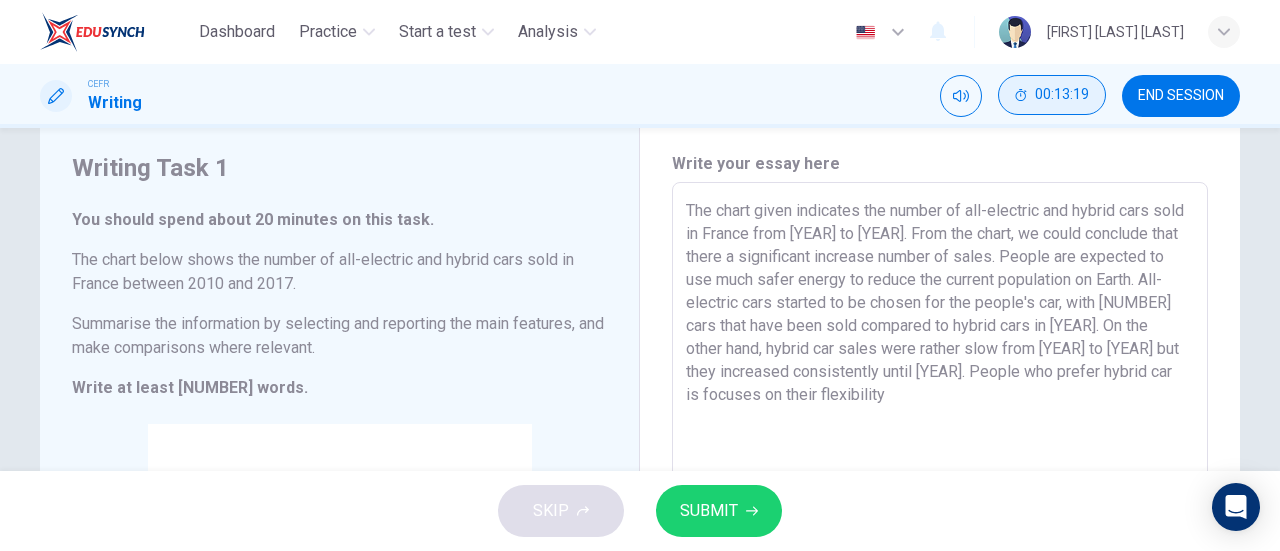 click on "The chart given indicates the number of all-electric and hybrid cars sold in France from [YEAR] to [YEAR]. From the chart, we could conclude that there a significant increase number of sales. People are expected to use much safer energy to reduce the current population on Earth. All-electric cars started to be chosen for the people's car, with [NUMBER] cars that have been sold compared to hybrid cars in [YEAR]. On the other hand, hybrid car sales were rather slow from [YEAR] to [YEAR] but they increased consistently until [YEAR]. People who prefer hybrid car is focuses on their flexibility" at bounding box center [940, 478] 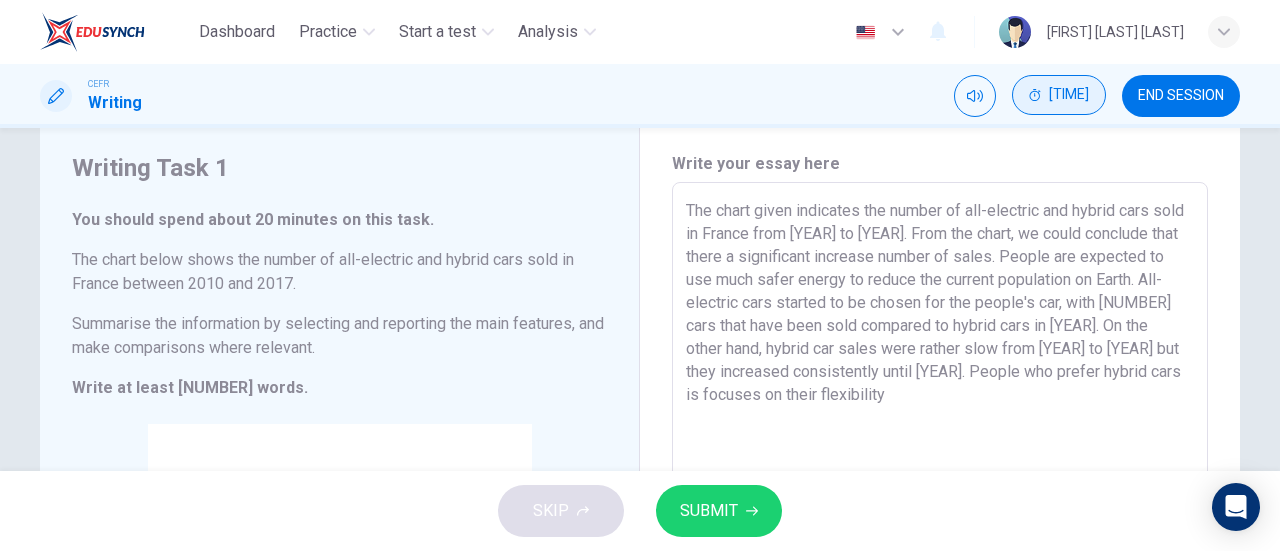 click on "The chart given indicates the number of all-electric and hybrid cars sold in France from [YEAR] to [YEAR]. From the chart, we could conclude that there a significant increase number of sales. People are expected to use much safer energy to reduce the current population on Earth. All-electric cars started to be chosen for the people's car, with [NUMBER] cars that have been sold compared to hybrid cars in [YEAR]. On the other hand, hybrid car sales were rather slow from [YEAR] to [YEAR] but they increased consistently until [YEAR]. People who prefer hybrid cars is focuses on their flexibility" at bounding box center [940, 478] 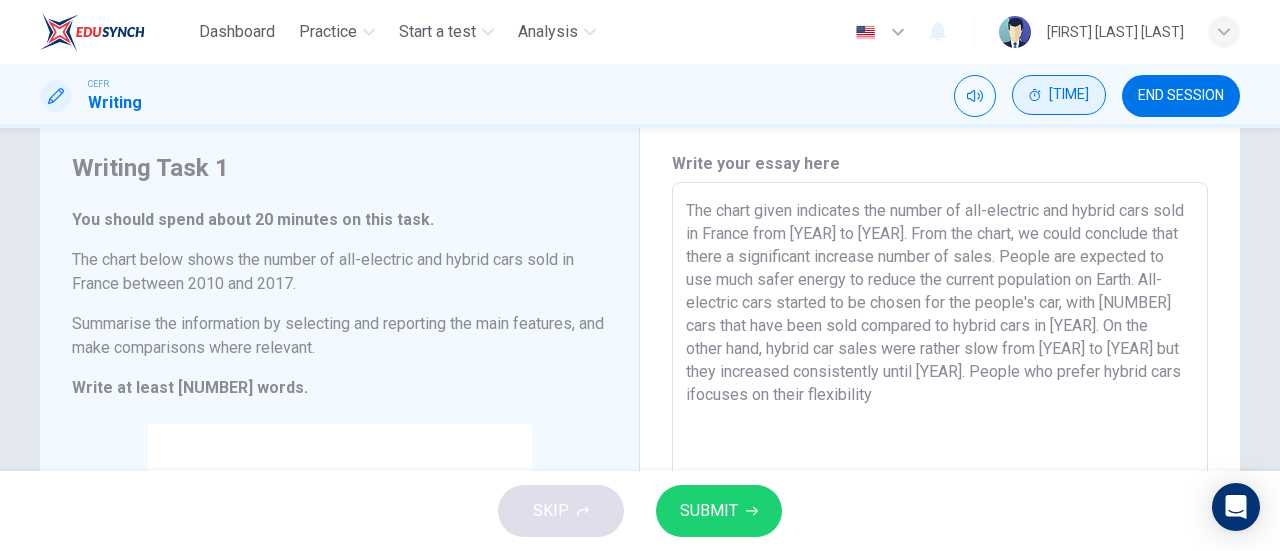 click on "The chart given indicates the number of all-electric and hybrid cars sold in France from [YEAR] to [YEAR]. From the chart, we could conclude that there a significant increase number of sales. People are expected to use much safer energy to reduce the current population on Earth. All-electric cars started to be chosen for the people's car, with [NUMBER] cars that have been sold compared to hybrid cars in [YEAR]. On the other hand, hybrid car sales were rather slow from [YEAR] to [YEAR] but they increased consistently until [YEAR]. People who prefer hybrid cars ifocuses on their flexibility" at bounding box center [940, 478] 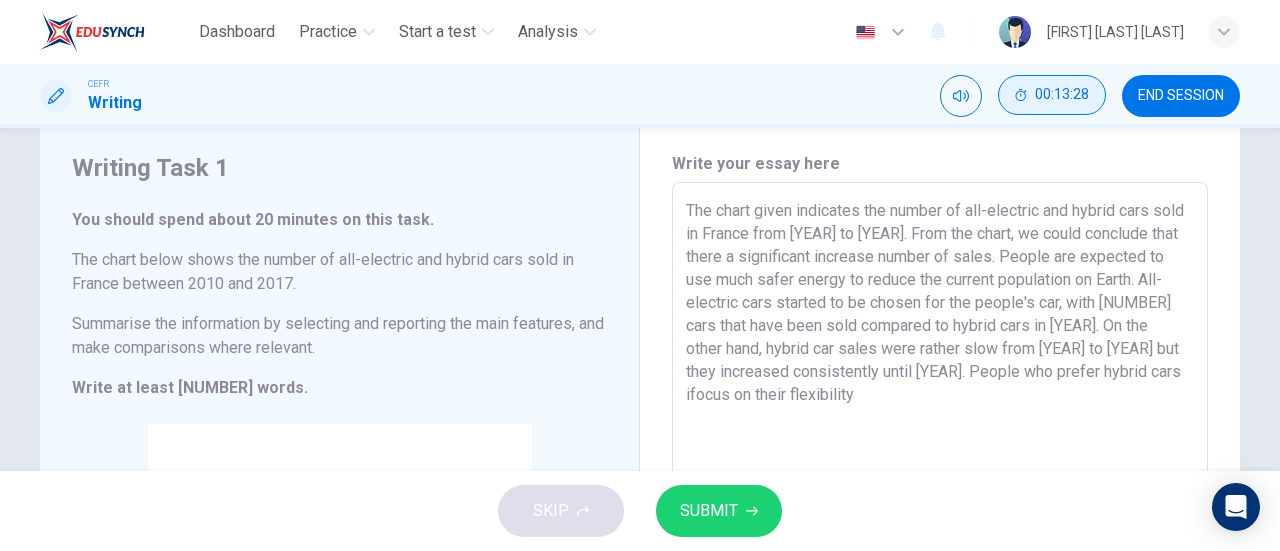 click on "The chart given indicates the number of all-electric and hybrid cars sold in France from [YEAR] to [YEAR]. From the chart, we could conclude that there a significant increase number of sales. People are expected to use much safer energy to reduce the current population on Earth. All-electric cars started to be chosen for the people's car, with [NUMBER] cars that have been sold compared to hybrid cars in [YEAR]. On the other hand, hybrid car sales were rather slow from [YEAR] to [YEAR] but they increased consistently until [YEAR]. People who prefer hybrid cars ifocus on their flexibility" at bounding box center (940, 478) 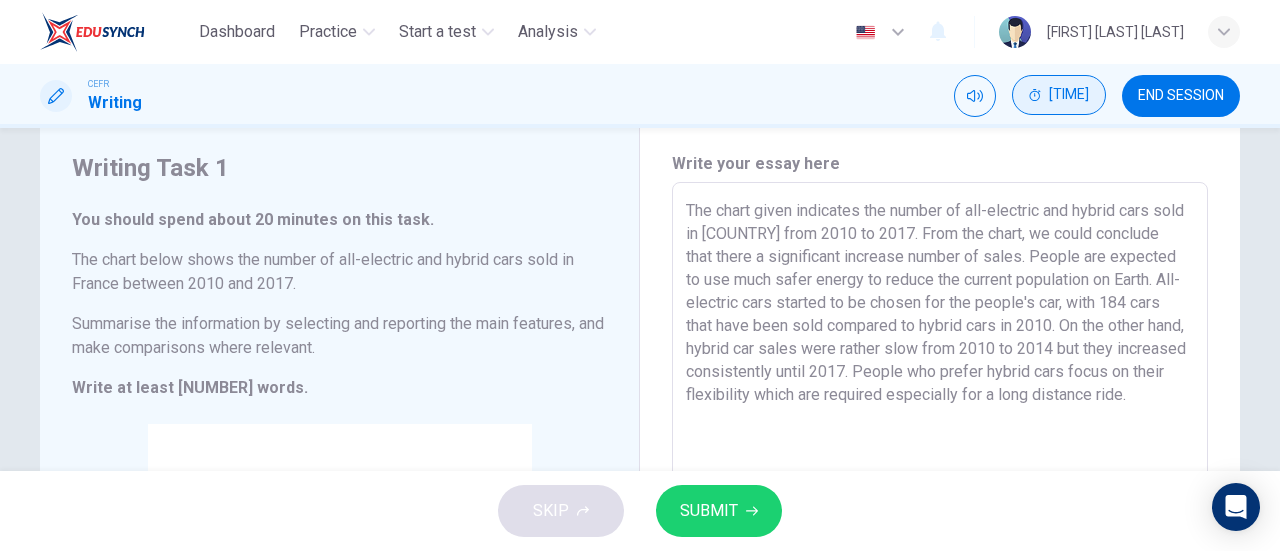 click on "Write your essay here The chart given indicates the number of all-electric and hybrid cars sold in [COUNTRY] from [YEAR] to [YEAR]. From the chart, we could conclude that there a significant increase number of sales. People are expected to use much safer energy to reduce the current population on Earth. All-electric cars started to be chosen for the people's car, with [NUMBER] cars that have been sold compared to hybrid cars in [YEAR]. On the other hand, hybrid car sales were rather slow from [YEAR] to [YEAR] but they increased consistently until [YEAR]. People who prefer hybrid cars focus on their flexibility which are required especially for a long distance ride.  x ​ Word count :  [NUMBER]" at bounding box center (940, 478) 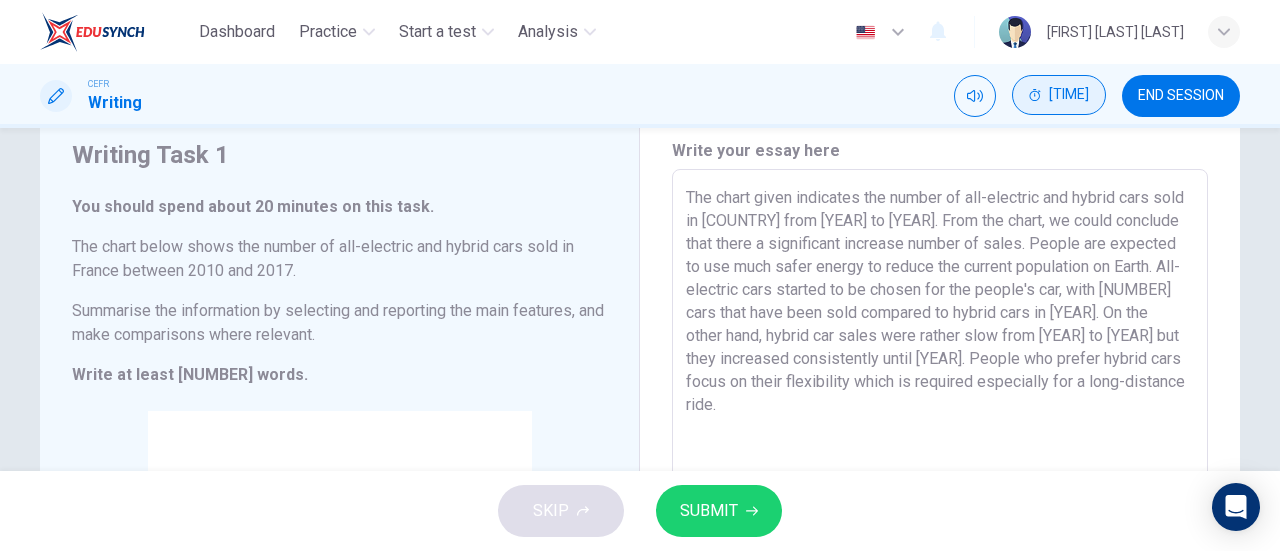 scroll, scrollTop: 68, scrollLeft: 0, axis: vertical 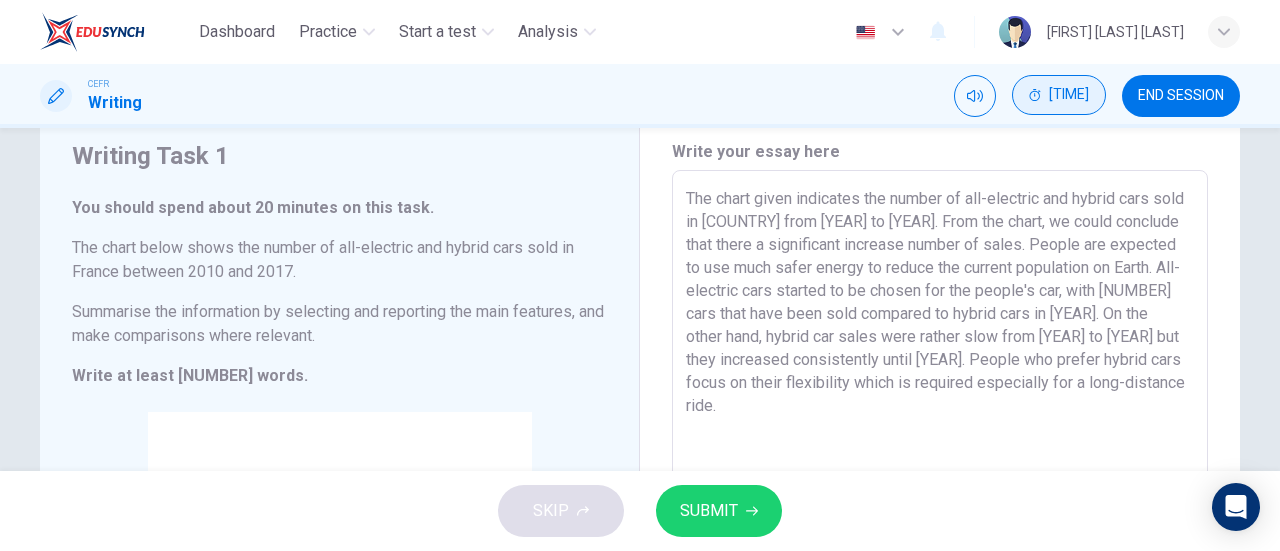 click on "The chart given indicates the number of all-electric and hybrid cars sold in [COUNTRY] from [YEAR] to [YEAR]. From the chart, we could conclude that there a significant increase number of sales. People are expected to use much safer energy to reduce the current population on Earth. All-electric cars started to be chosen for the people's car, with [NUMBER] cars that have been sold compared to hybrid cars in [YEAR]. On the other hand, hybrid car sales were rather slow from [YEAR] to [YEAR] but they increased consistently until [YEAR]. People who prefer hybrid cars focus on their flexibility which is required especially for a long-distance ride." at bounding box center [940, 466] 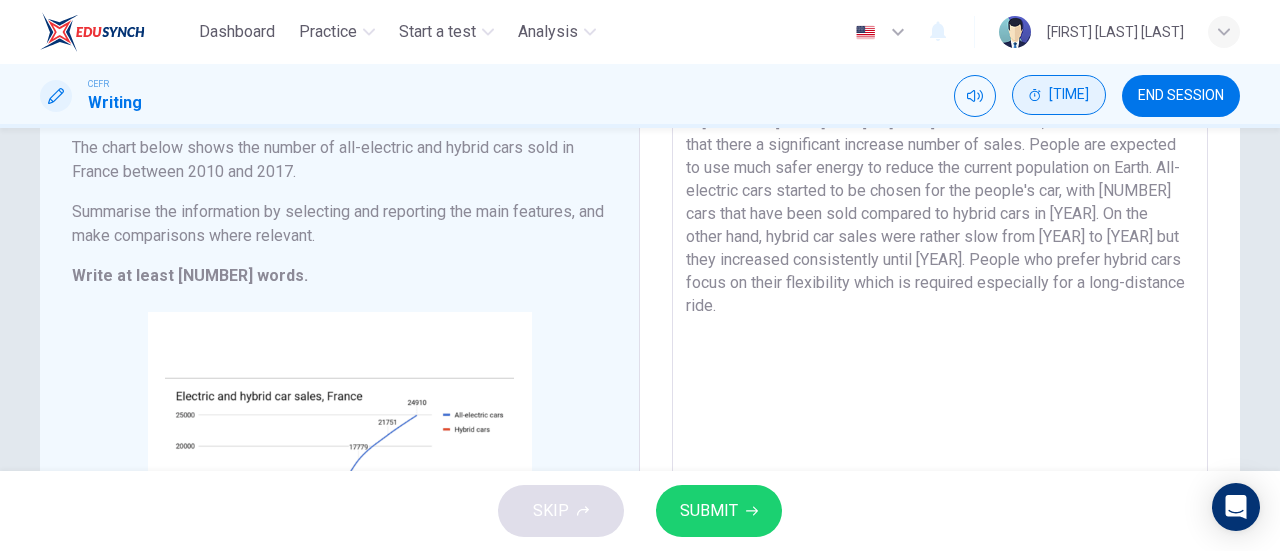 scroll, scrollTop: 153, scrollLeft: 0, axis: vertical 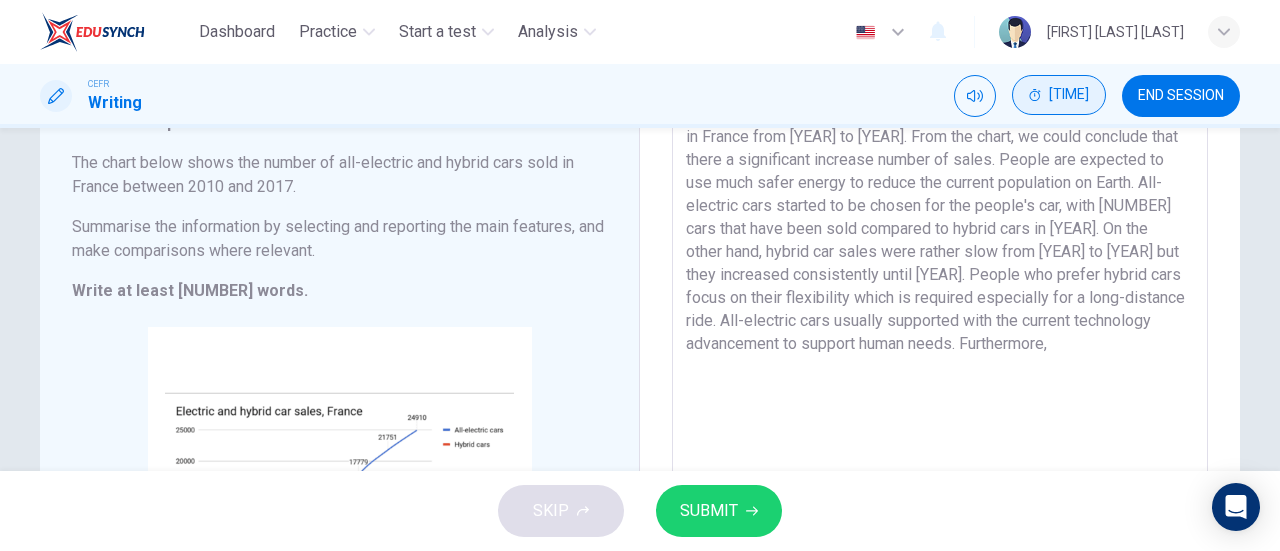 click on "The chart given indicates the number of all-electric and hybrid cars sold in France from [YEAR] to [YEAR]. From the chart, we could conclude that there a significant increase number of sales. People are expected to use much safer energy to reduce the current population on Earth. All-electric cars started to be chosen for the people's car, with [NUMBER] cars that have been sold compared to hybrid cars in [YEAR]. On the other hand, hybrid car sales were rather slow from [YEAR] to [YEAR] but they increased consistently until [YEAR]. People who prefer hybrid cars focus on their flexibility which is required especially for a long-distance ride. All-electric cars usually supported with the current technology advancement to support human needs. Furthermore," at bounding box center [940, 381] 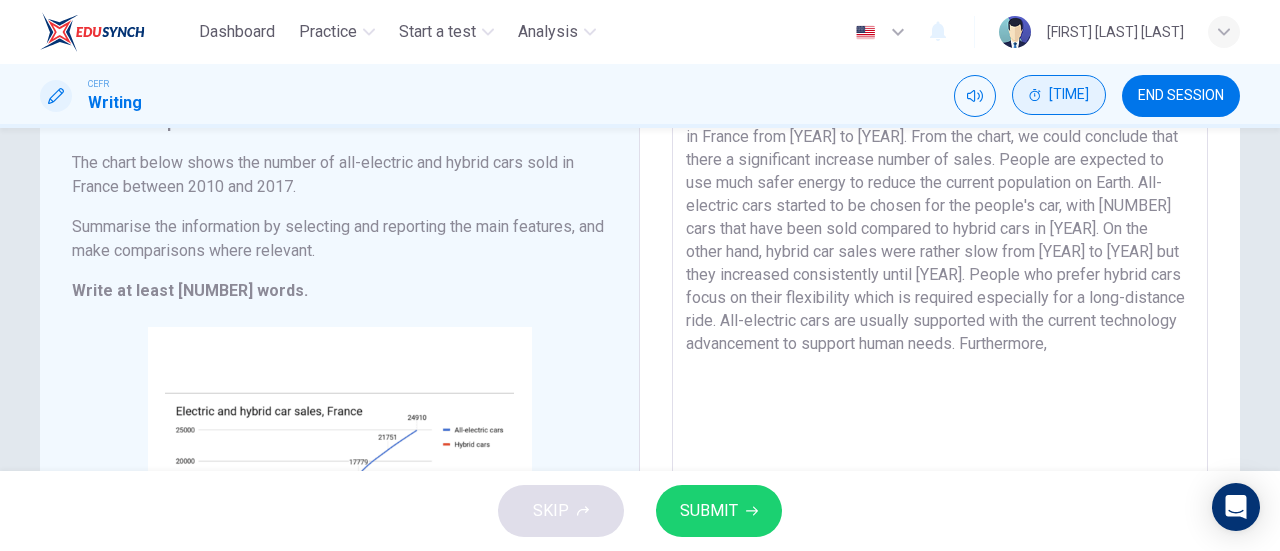 click on "The chart given indicates the number of all-electric and hybrid cars sold in France from [YEAR] to [YEAR]. From the chart, we could conclude that there a significant increase number of sales. People are expected to use much safer energy to reduce the current population on Earth. All-electric cars started to be chosen for the people's car, with [NUMBER] cars that have been sold compared to hybrid cars in [YEAR]. On the other hand, hybrid car sales were rather slow from [YEAR] to [YEAR] but they increased consistently until [YEAR]. People who prefer hybrid cars focus on their flexibility which is required especially for a long-distance ride. All-electric cars are usually supported with the current technology advancement to support human needs. Furthermore," at bounding box center [940, 381] 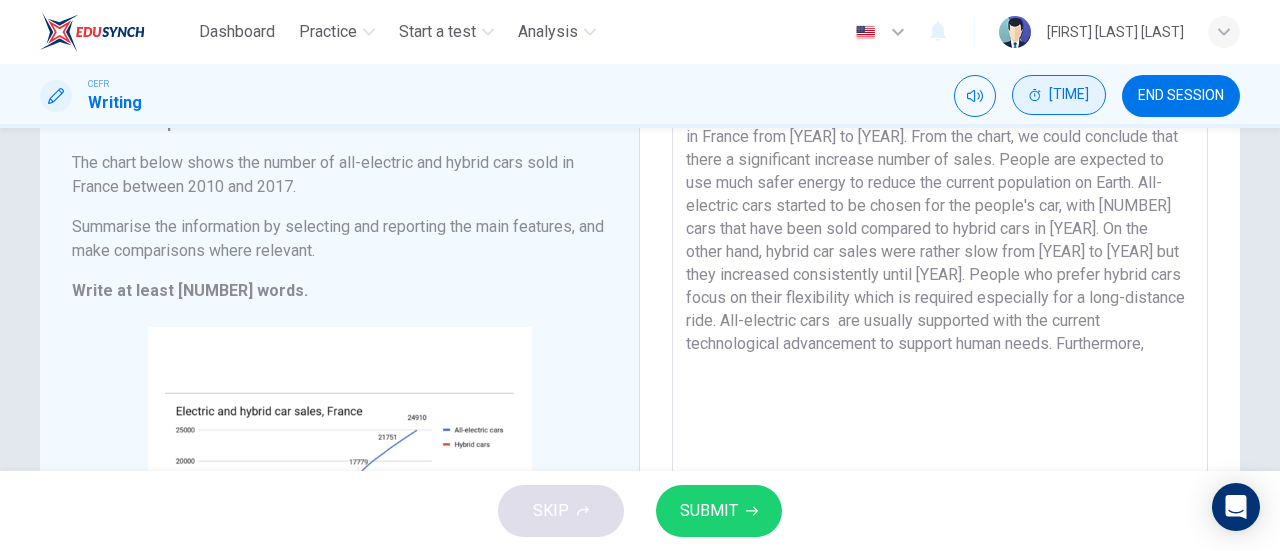 click on "The chart given indicates the number of all-electric and hybrid cars sold in France from [YEAR] to [YEAR]. From the chart, we could conclude that there a significant increase number of sales. People are expected to use much safer energy to reduce the current population on Earth. All-electric cars started to be chosen for the people's car, with [NUMBER] cars that have been sold compared to hybrid cars in [YEAR]. On the other hand, hybrid car sales were rather slow from [YEAR] to [YEAR] but they increased consistently until [YEAR]. People who prefer hybrid cars focus on their flexibility which is required especially for a long-distance ride. All-electric cars  are usually supported with the current technological advancement to support human needs. Furthermore," at bounding box center (940, 381) 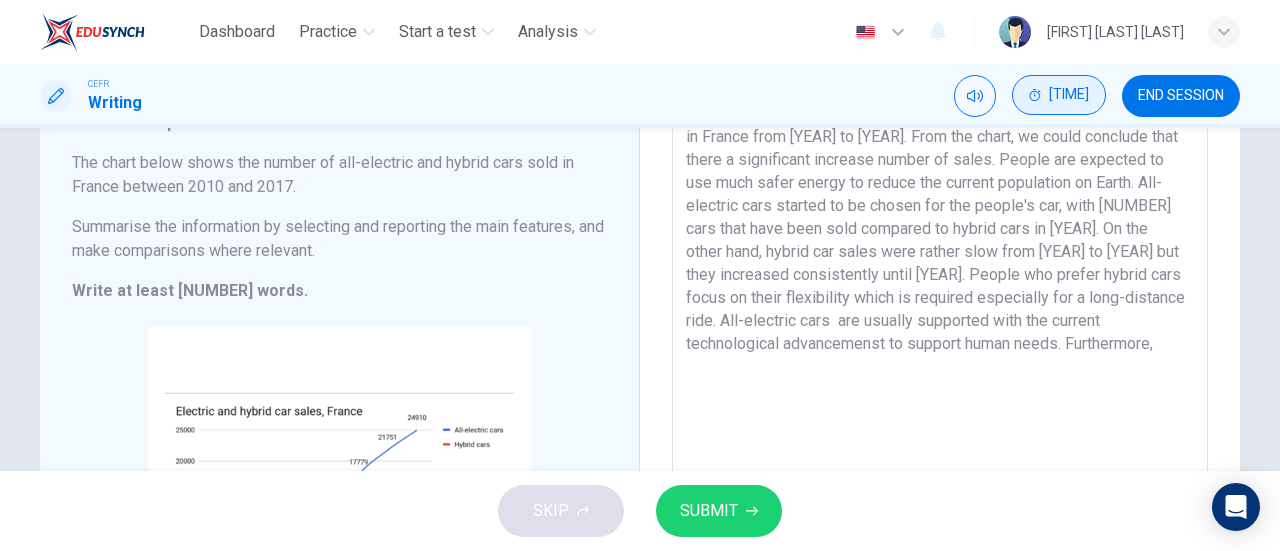 click on "The chart given indicates the number of all-electric and hybrid cars sold in France from [YEAR] to [YEAR]. From the chart, we could conclude that there a significant increase number of sales. People are expected to use much safer energy to reduce the current population on Earth. All-electric cars started to be chosen for the people's car, with [NUMBER] cars that have been sold compared to hybrid cars in [YEAR]. On the other hand, hybrid car sales were rather slow from [YEAR] to [YEAR] but they increased consistently until [YEAR]. People who prefer hybrid cars focus on their flexibility which is required especially for a long-distance ride. All-electric cars  are usually supported with the current technological advancemenst to support human needs. Furthermore," at bounding box center (940, 381) 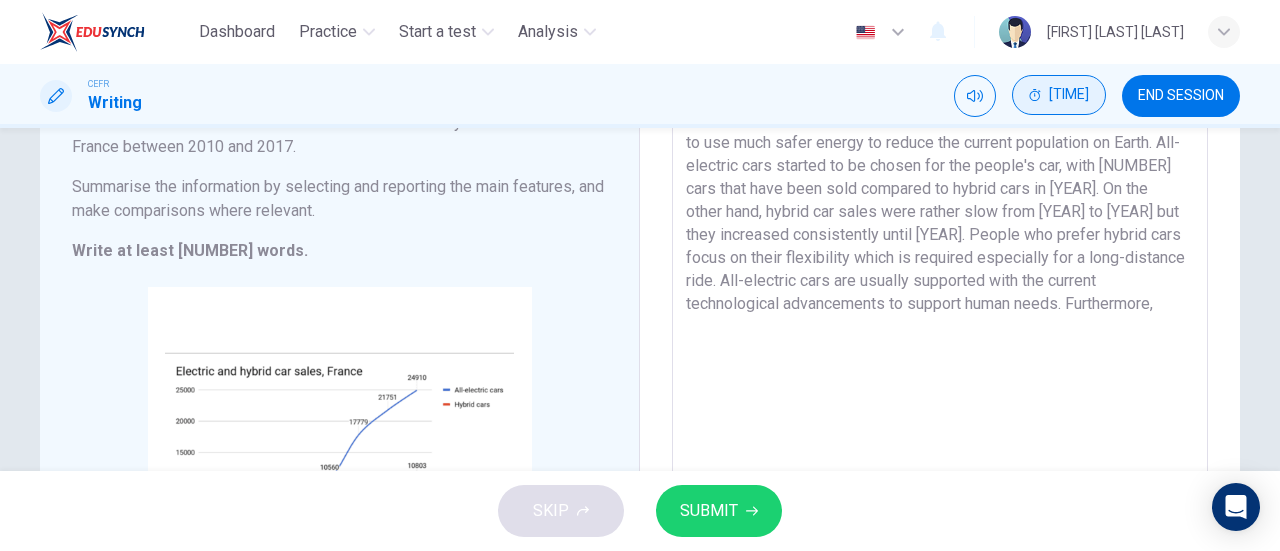 scroll, scrollTop: 217, scrollLeft: 0, axis: vertical 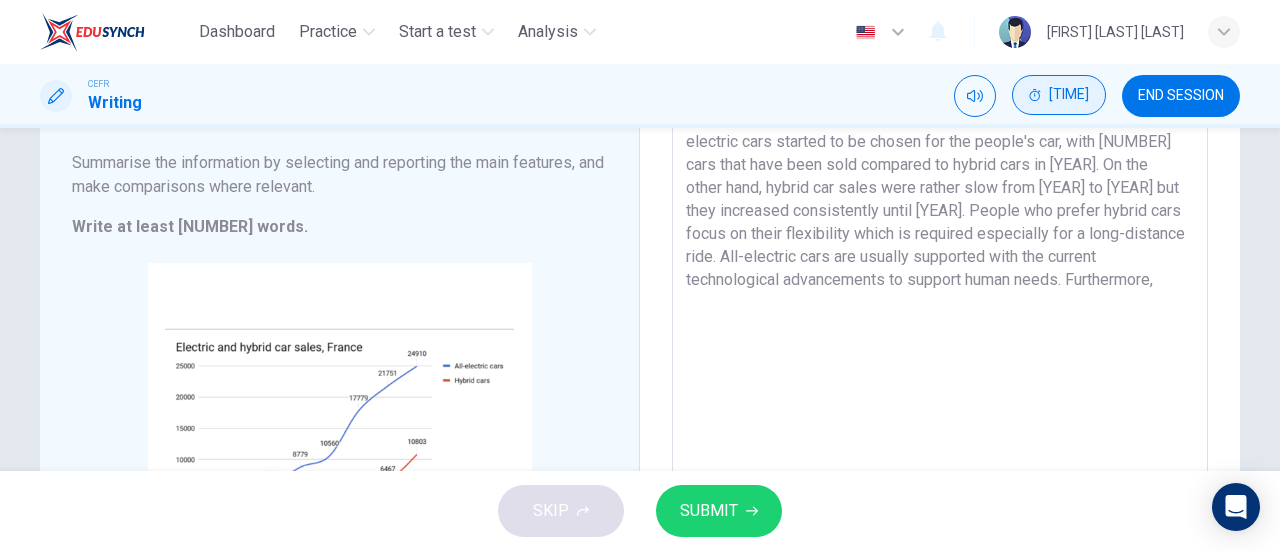 click on "The chart given indicates the number of all-electric and hybrid cars sold in [COUNTRY] from [YEAR] to [YEAR]. From the chart, we could conclude that there a significant increase number of sales. People are expected to use much safer energy to reduce the current population on Earth. All-electric cars started to be chosen for the people's car, with [NUMBER] cars that have been sold compared to hybrid cars in [YEAR]. On the other hand, hybrid car sales were rather slow from [YEAR] to [YEAR] but they increased consistently until [YEAR]. People who prefer hybrid cars focus on their flexibility which is required especially for a long-distance ride. All-electric cars are usually supported with the current technological advancements to support human needs. Furthermore," at bounding box center (940, 317) 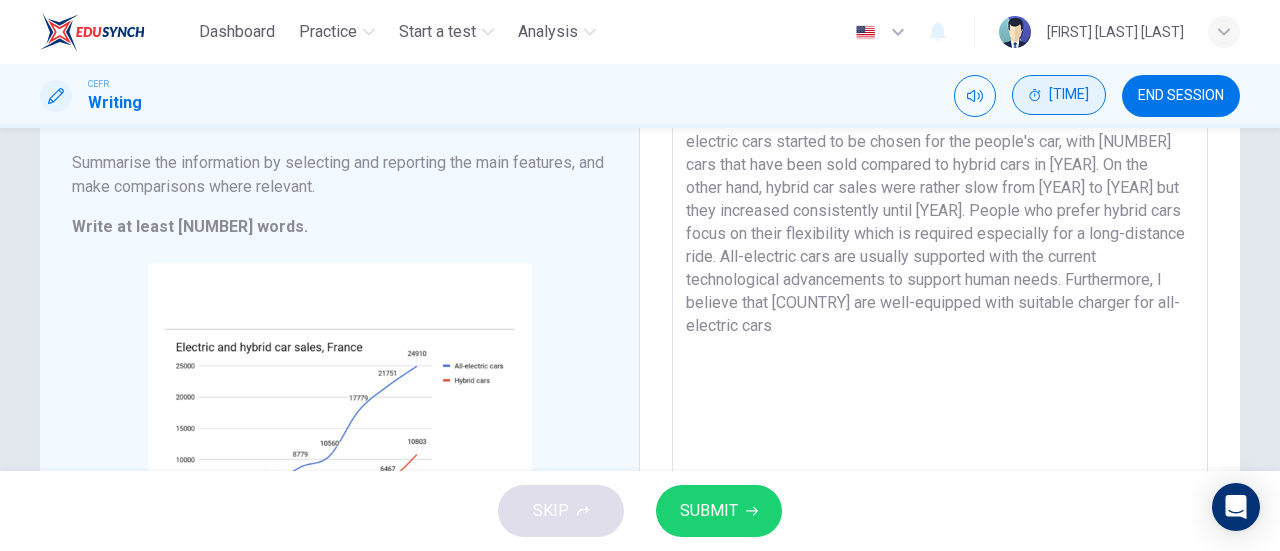 click on "The chart given indicates the number of all-electric and hybrid cars sold in France from [YEAR] to [YEAR]. From the chart, we could conclude that there a significant increase number of sales. People are expected to use much safer energy to reduce the current population on Earth. All-electric cars started to be chosen for the people's car, with [NUMBER] cars that have been sold compared to hybrid cars in [YEAR]. On the other hand, hybrid car sales were rather slow from [YEAR] to [YEAR] but they increased consistently until [YEAR]. People who prefer hybrid cars focus on their flexibility which is required especially for a long-distance ride. All-electric cars are usually supported with the current technological advancements to support human needs. Furthermore, I believe that [COUNTRY] are well-equipped with suitable charger for all-electric cars" at bounding box center [940, 317] 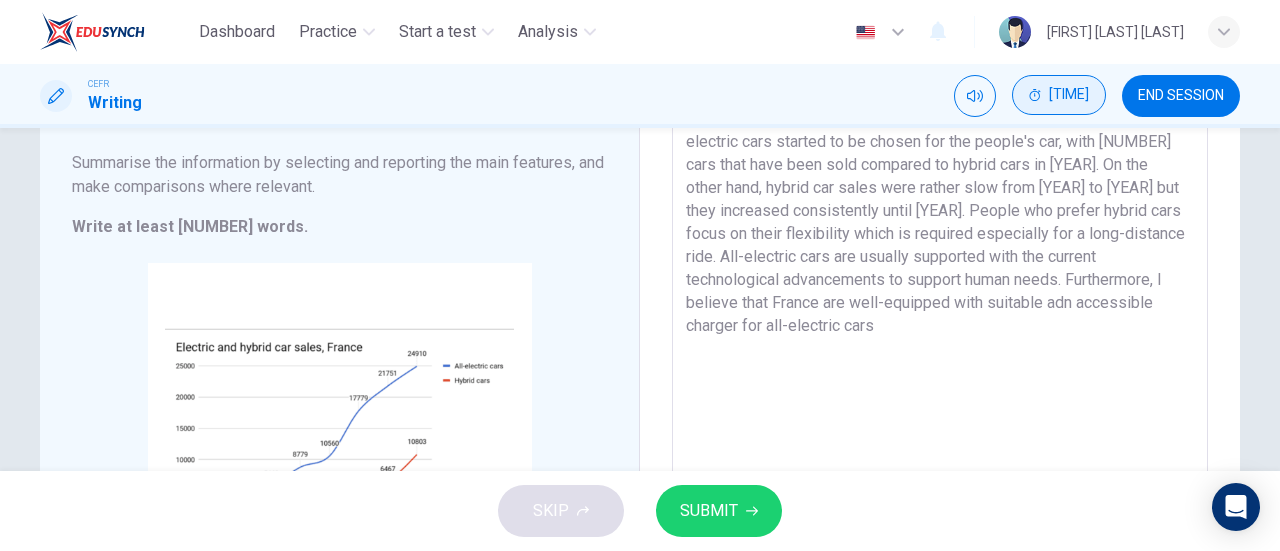 click on "The chart given indicates the number of all-electric and hybrid cars sold in France from [YEAR] to [YEAR]. From the chart, we could conclude that there a significant increase number of sales. People are expected to use much safer energy to reduce the current population on Earth. All-electric cars started to be chosen for the people's car, with [NUMBER] cars that have been sold compared to hybrid cars in [YEAR]. On the other hand, hybrid car sales were rather slow from [YEAR] to [YEAR] but they increased consistently until [YEAR]. People who prefer hybrid cars focus on their flexibility which is required especially for a long-distance ride. All-electric cars are usually supported with the current technological advancements to support human needs. Furthermore, I believe that France are well-equipped with suitable adn accessible charger for all-electric cars" at bounding box center (940, 317) 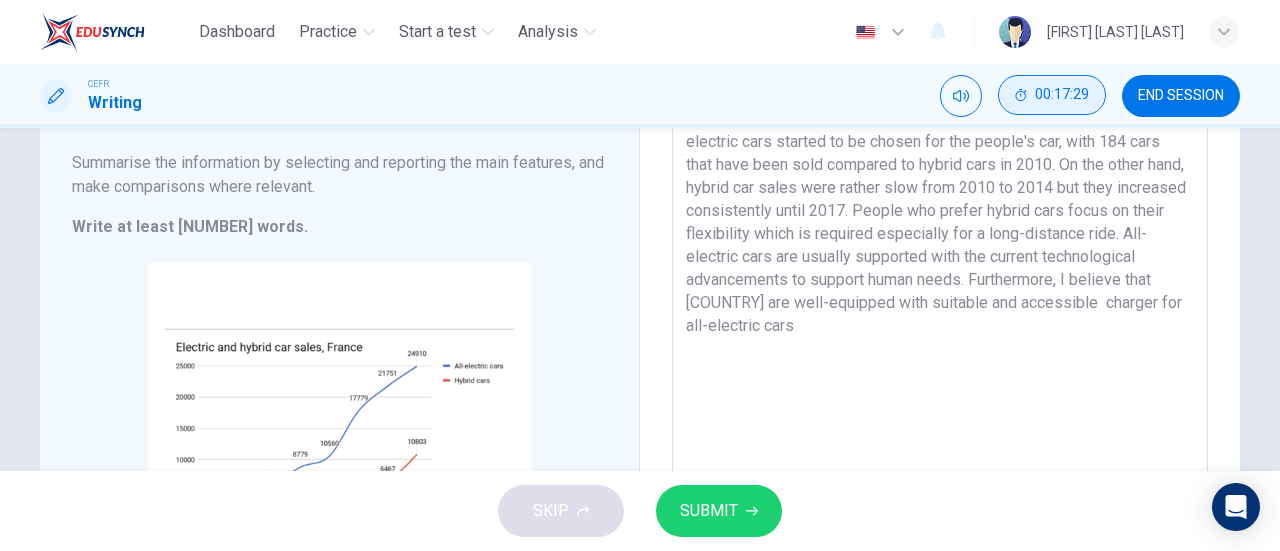 click on "The chart given indicates the number of all-electric and hybrid cars sold in [COUNTRY] from 2010 to 2017. From the chart, we could conclude that there a significant increase number of sales. People are expected to use much safer energy to reduce the current population on Earth. All-electric cars started to be chosen for the people's car, with 184 cars that have been sold compared to hybrid cars in 2010. On the other hand, hybrid car sales were rather slow from 2010 to 2014 but they increased consistently until 2017. People who prefer hybrid cars focus on their flexibility which is required especially for a long-distance ride. All-electric cars are usually supported with the current technological advancements to support human needs. Furthermore, I believe that [COUNTRY] are well-equipped with suitable and accessible  charger for all-electric cars" at bounding box center [940, 317] 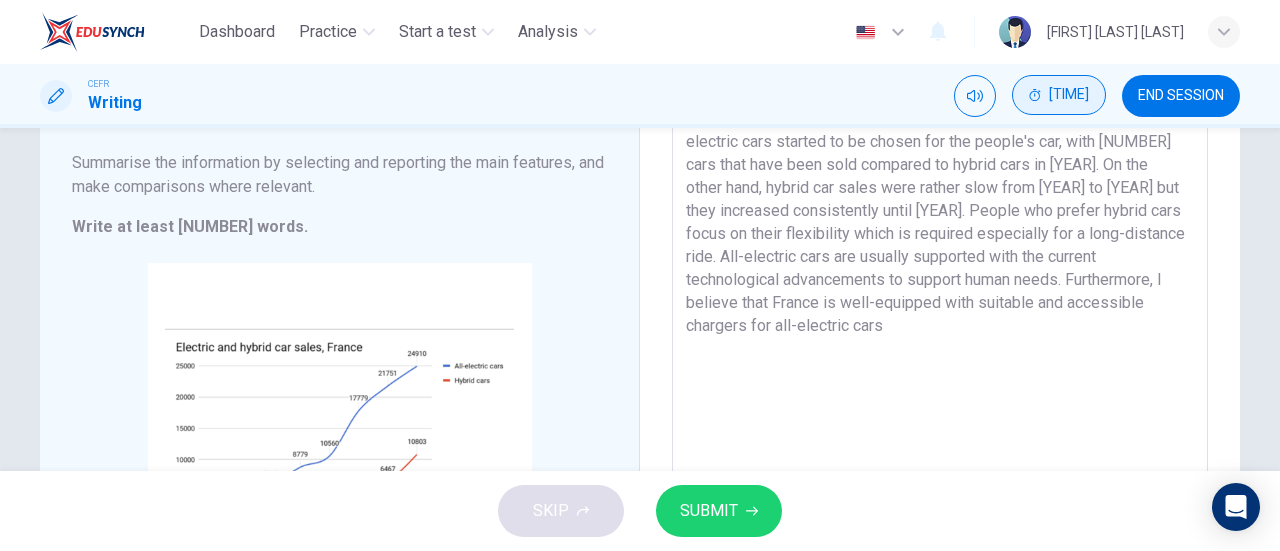 click on "The chart given indicates the number of all-electric and hybrid cars sold in France from [YEAR] to [YEAR]. From the chart, we could conclude that there a significant increase number of sales. People are expected to use much safer energy to reduce the current population on Earth. All-electric cars started to be chosen for the people's car, with [NUMBER] cars that have been sold compared to hybrid cars in [YEAR]. On the other hand, hybrid car sales were rather slow from [YEAR] to [YEAR] but they increased consistently until [YEAR]. People who prefer hybrid cars focus on their flexibility which is required especially for a long-distance ride. All-electric cars are usually supported with the current technological advancements to support human needs. Furthermore, I believe that France is well-equipped with suitable and accessible  chargers for all-electric cars" at bounding box center [940, 317] 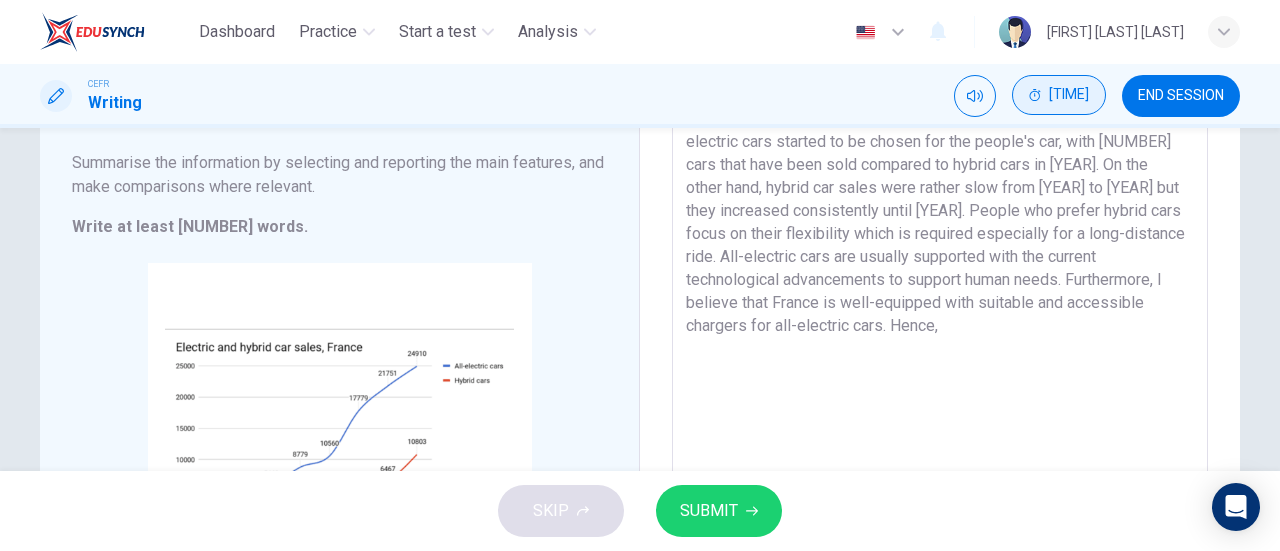 click on "The chart given indicates the number of all-electric and hybrid cars sold in France from [YEAR] to [YEAR]. From the chart, we could conclude that there a significant increase number of sales. People are expected to use much safer energy to reduce the current population on Earth. All-electric cars started to be chosen for the people's car, with [NUMBER] cars that have been sold compared to hybrid cars in [YEAR]. On the other hand, hybrid car sales were rather slow from [YEAR] to [YEAR] but they increased consistently until [YEAR]. People who prefer hybrid cars focus on their flexibility which is required especially for a long-distance ride. All-electric cars are usually supported with the current technological advancements to support human needs. Furthermore, I believe that France is well-equipped with suitable and accessible chargers for all-electric cars. Hence," at bounding box center [940, 317] 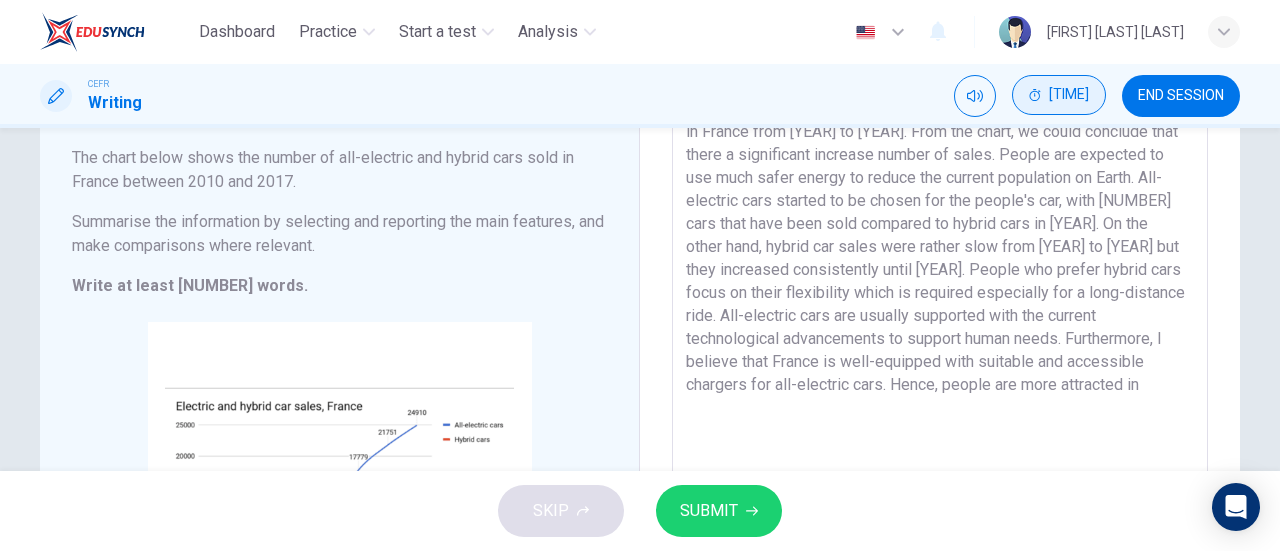 scroll, scrollTop: 168, scrollLeft: 0, axis: vertical 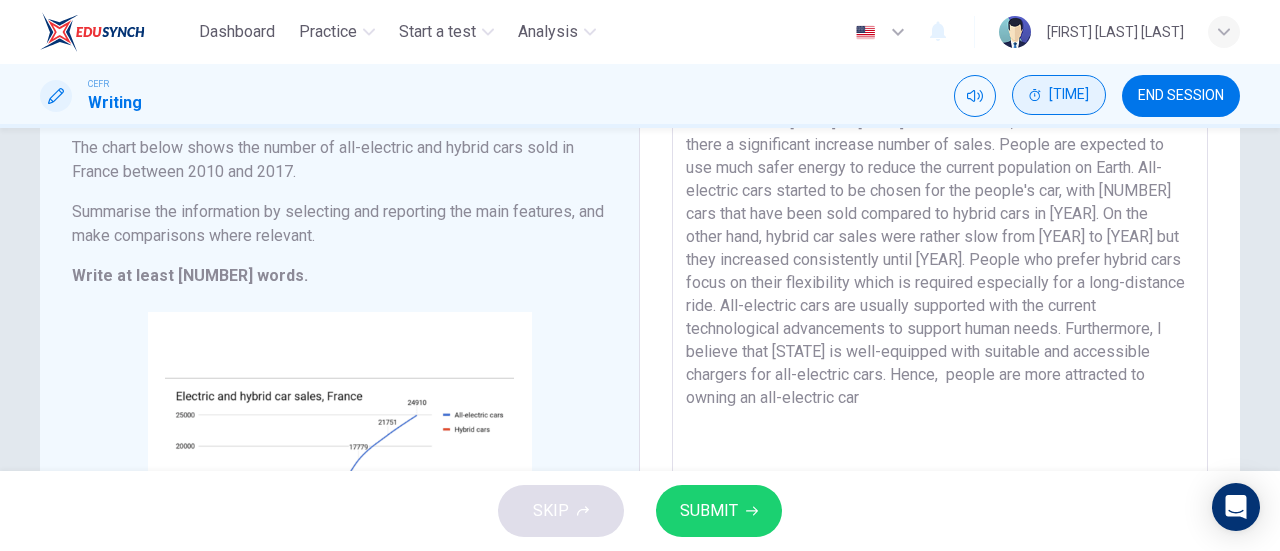 click on "The chart given indicates the number of all-electric and hybrid cars sold in France from [YEAR] to [YEAR]. From the chart, we could conclude that there a significant increase number of sales. People are expected to use much safer energy to reduce the current population on Earth. All-electric cars started to be chosen for the people's car, with [NUMBER] cars that have been sold compared to hybrid cars in [YEAR]. On the other hand, hybrid car sales were rather slow from [YEAR] to [YEAR] but they increased consistently until [YEAR]. People who prefer hybrid cars focus on their flexibility which is required especially for a long-distance ride. All-electric cars are usually supported with the current technological advancements to support human needs. Furthermore, I believe that [STATE] is well-equipped with suitable and accessible chargers for all-electric cars. Hence,  people are more attracted to owning an all-electric car" at bounding box center [940, 366] 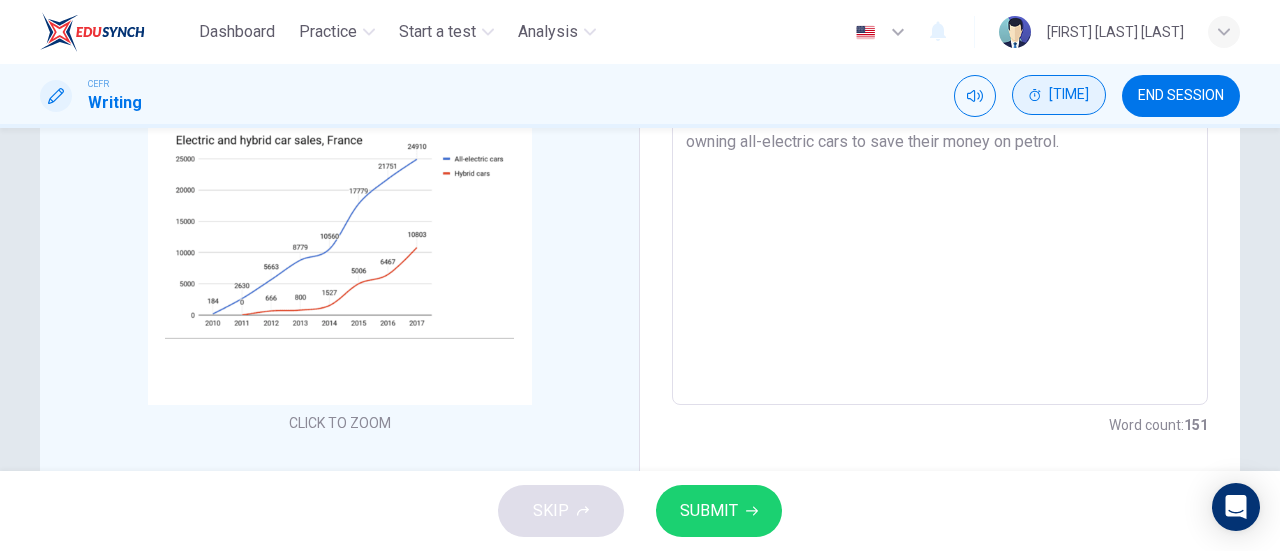 scroll, scrollTop: 390, scrollLeft: 0, axis: vertical 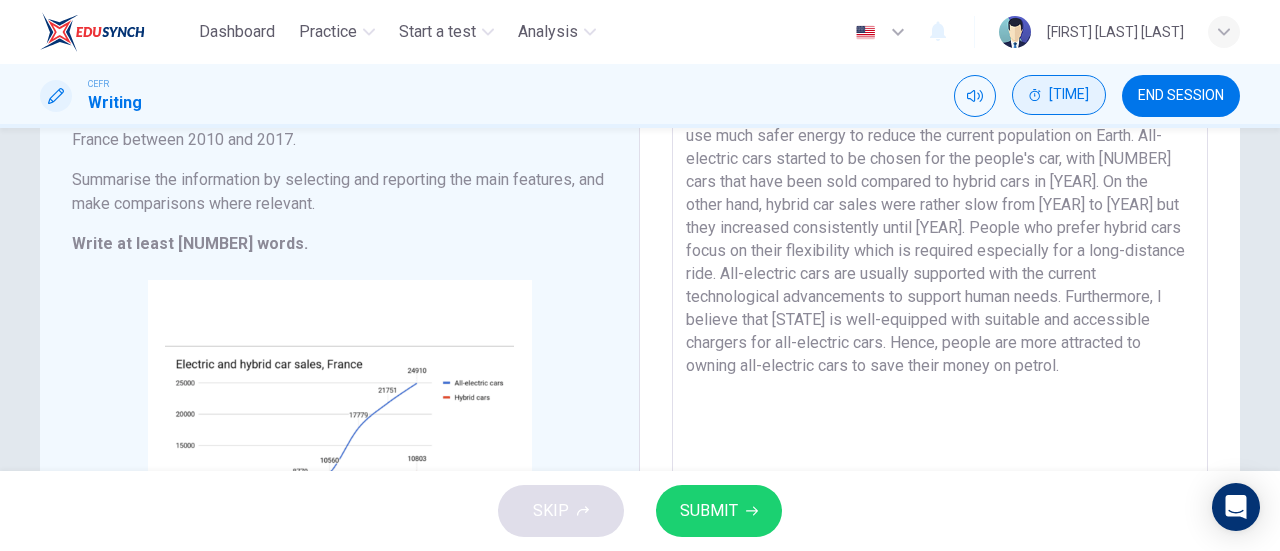 type on "The chart given indicates the number of all-electric and hybrid cars sold in France from [YEAR] to [YEAR]. From the chart, we could conclude that there a significant increase number of sales. People are expected to use much safer energy to reduce the current population on Earth. All-electric cars started to be chosen for the people's car, with [NUMBER] cars that have been sold compared to hybrid cars in [YEAR]. On the other hand, hybrid car sales were rather slow from [YEAR] to [YEAR] but they increased consistently until [YEAR]. People who prefer hybrid cars focus on their flexibility which is required especially for a long-distance ride. All-electric cars are usually supported with the current technological advancements to support human needs. Furthermore, I believe that [STATE] is well-equipped with suitable and accessible chargers for all-electric cars. Hence, people are more attracted to owning all-electric cars to save their money on petrol." 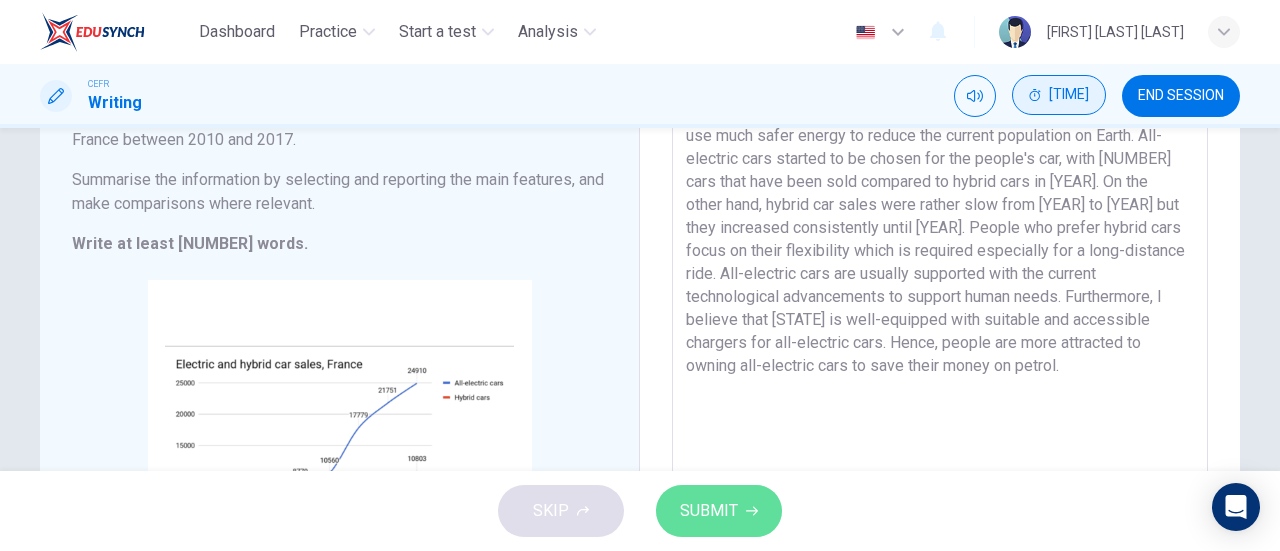 click on "SUBMIT" at bounding box center [719, 511] 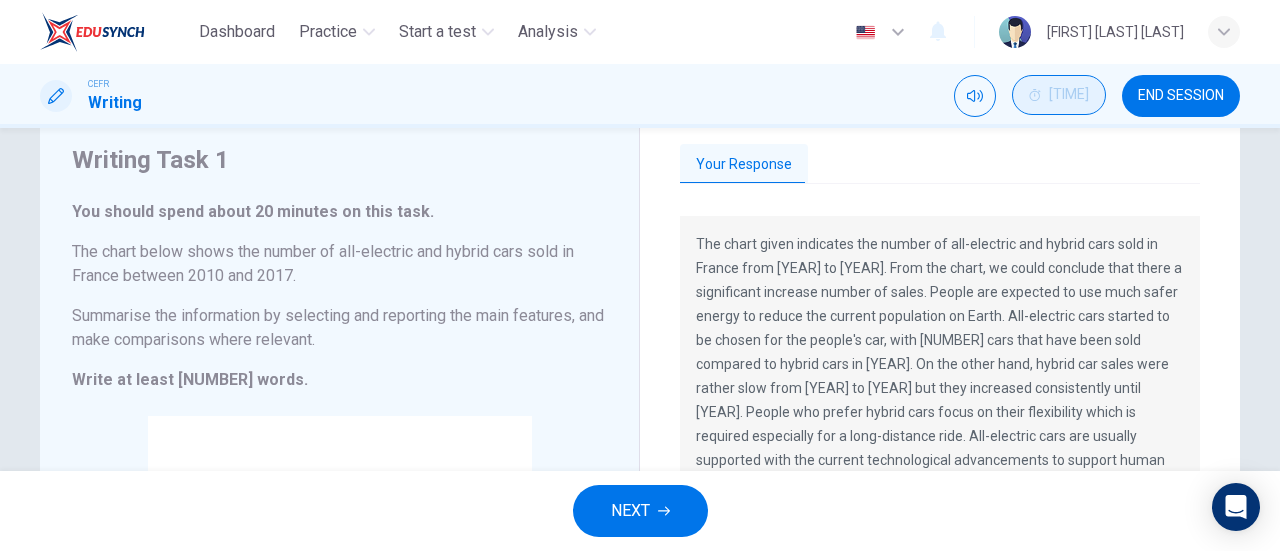 scroll, scrollTop: 60, scrollLeft: 0, axis: vertical 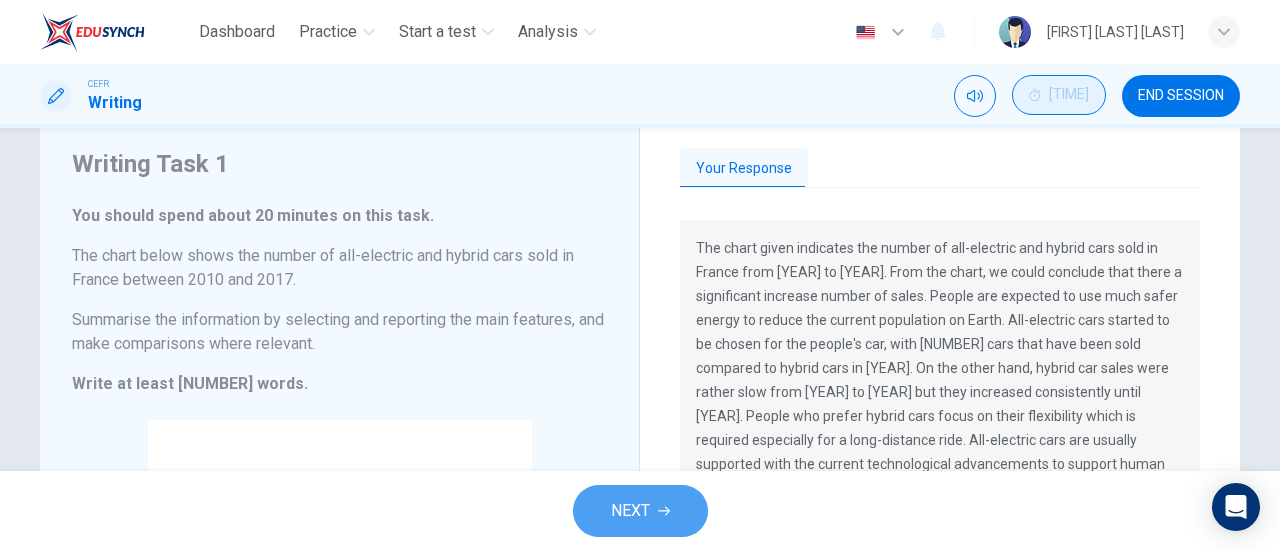 click on "NEXT" at bounding box center [640, 511] 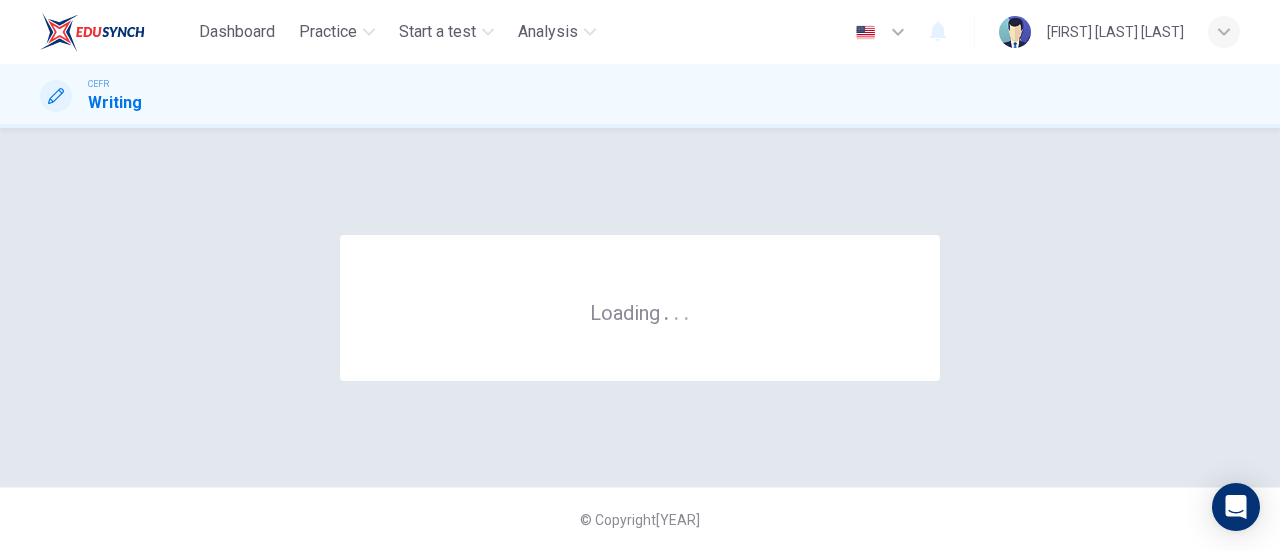 scroll, scrollTop: 0, scrollLeft: 0, axis: both 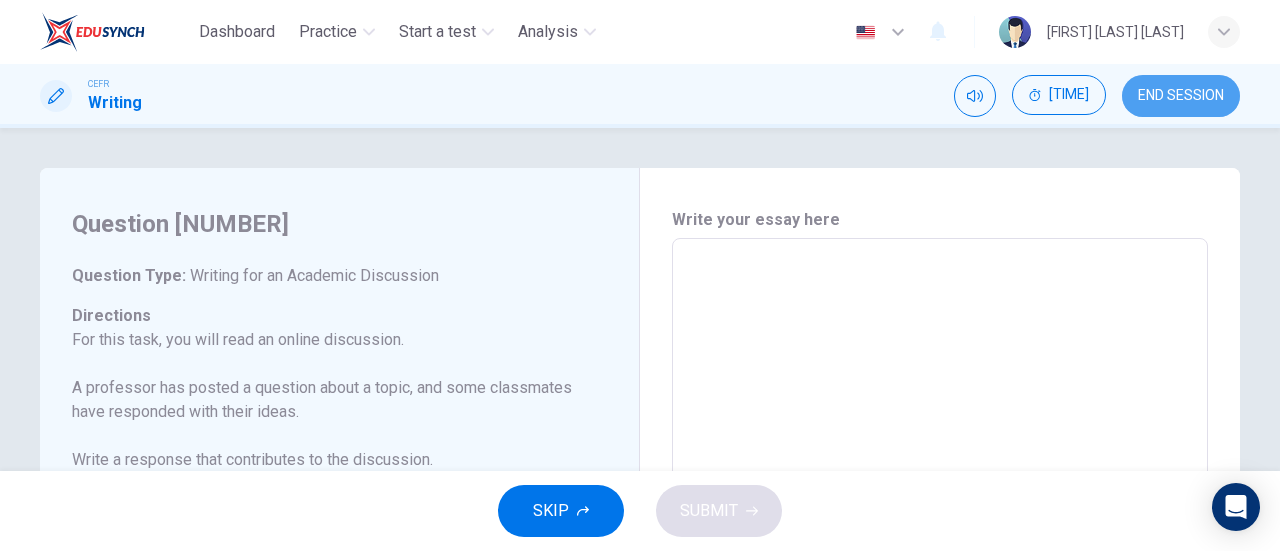 click on "END SESSION" at bounding box center [1181, 96] 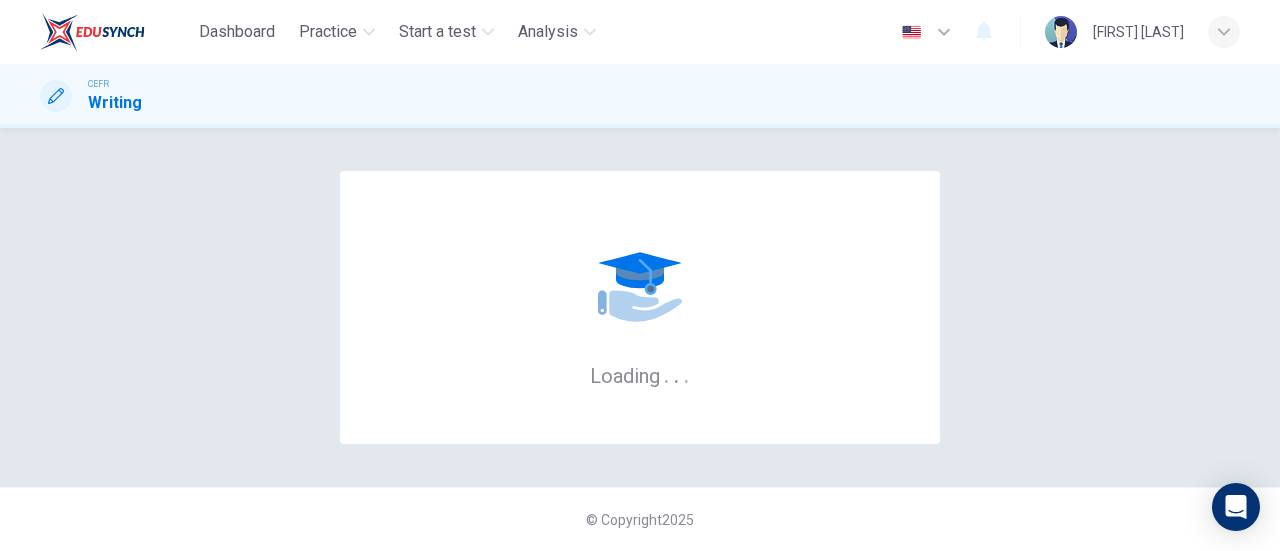 scroll, scrollTop: 0, scrollLeft: 0, axis: both 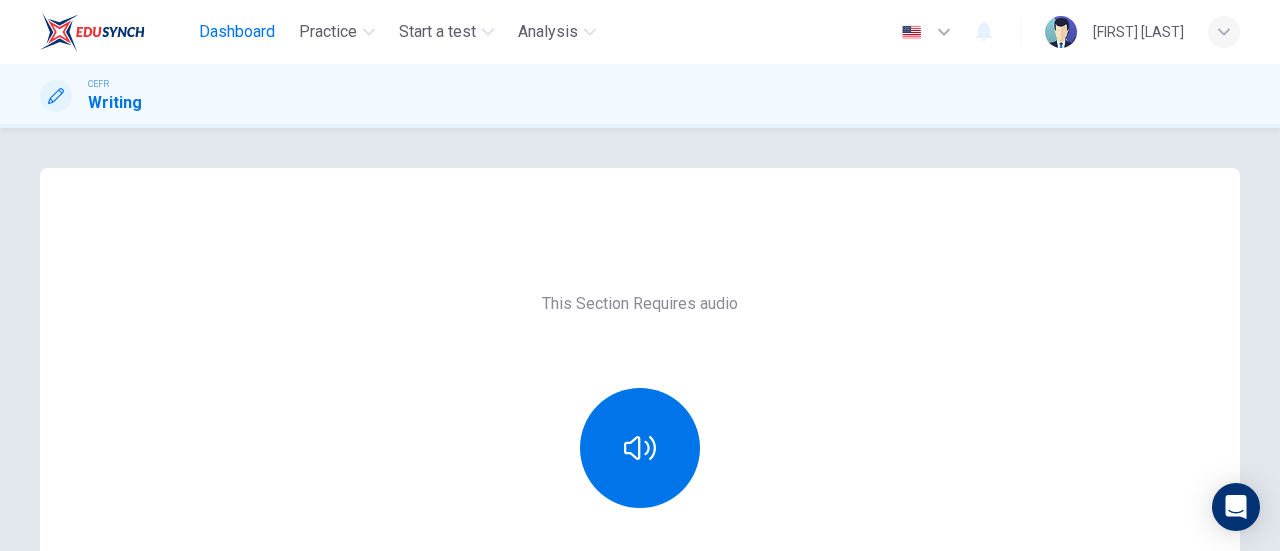 click on "Dashboard" at bounding box center [237, 32] 